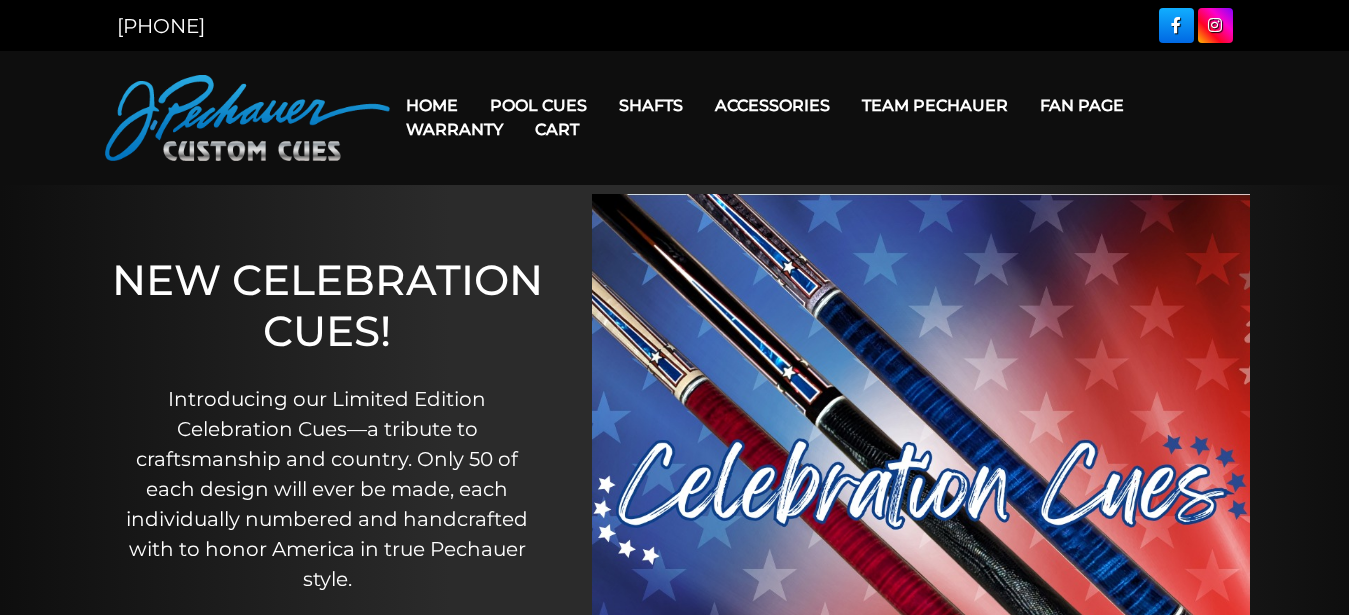 scroll, scrollTop: 0, scrollLeft: 0, axis: both 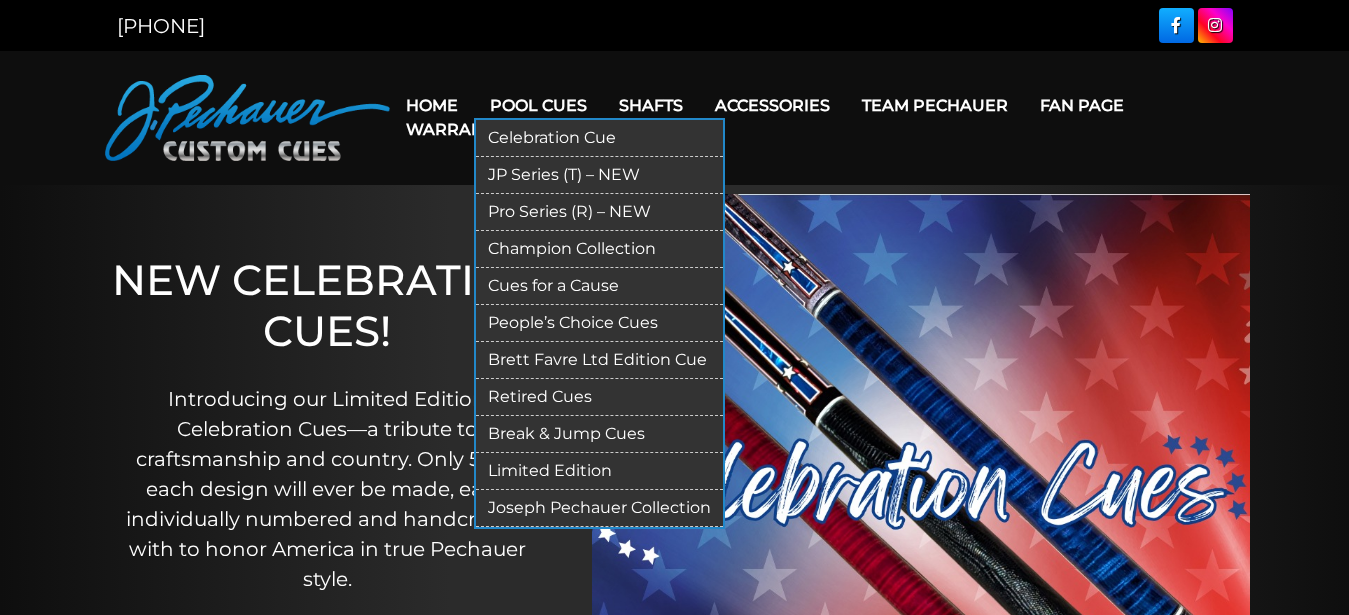 click on "Pool Cues" at bounding box center [538, 105] 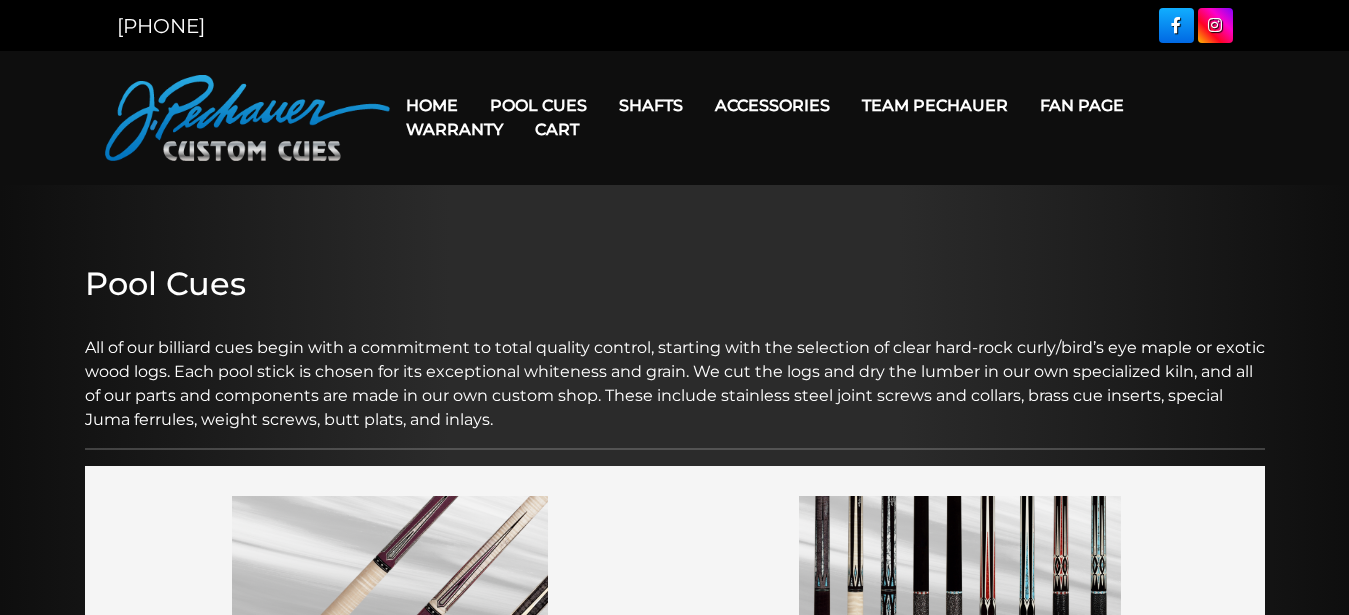 scroll, scrollTop: 0, scrollLeft: 0, axis: both 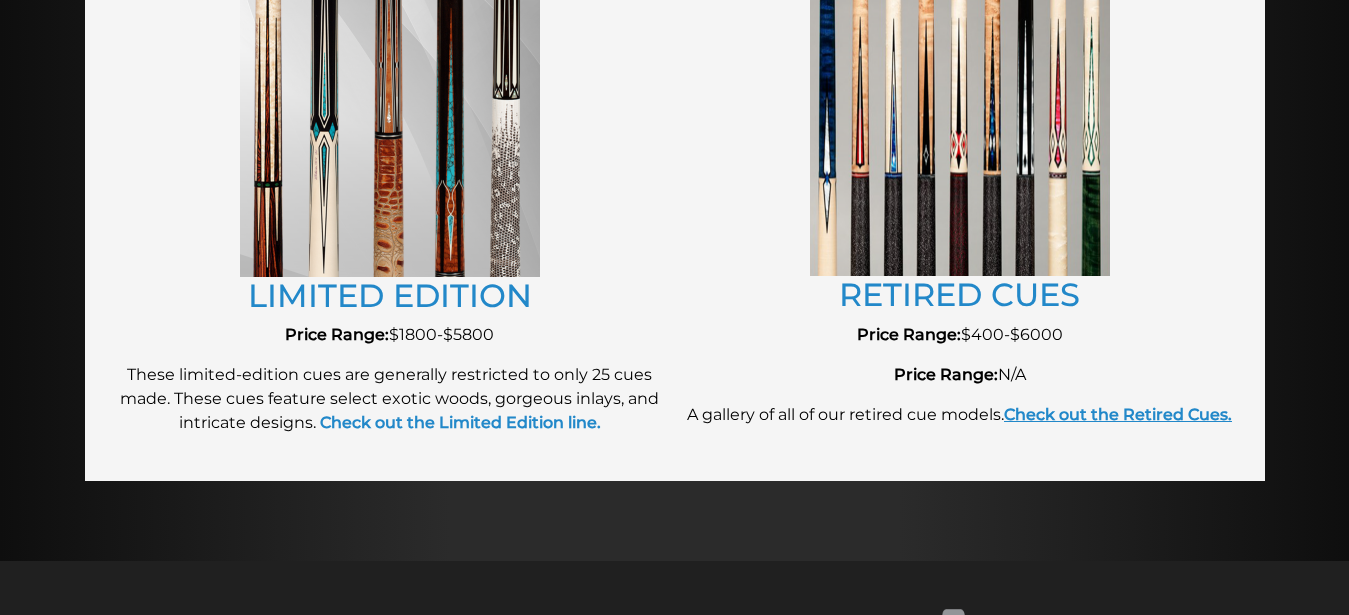 click on "Check out the Retired Cues." at bounding box center [1118, 414] 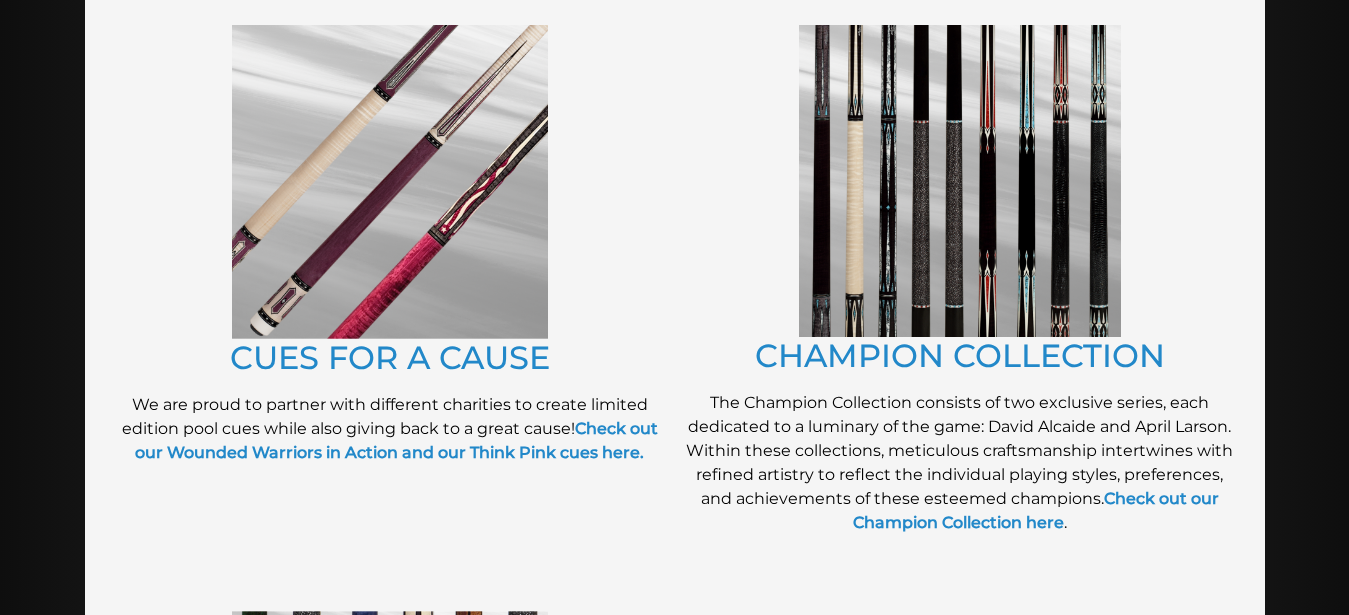 scroll, scrollTop: 2308, scrollLeft: 0, axis: vertical 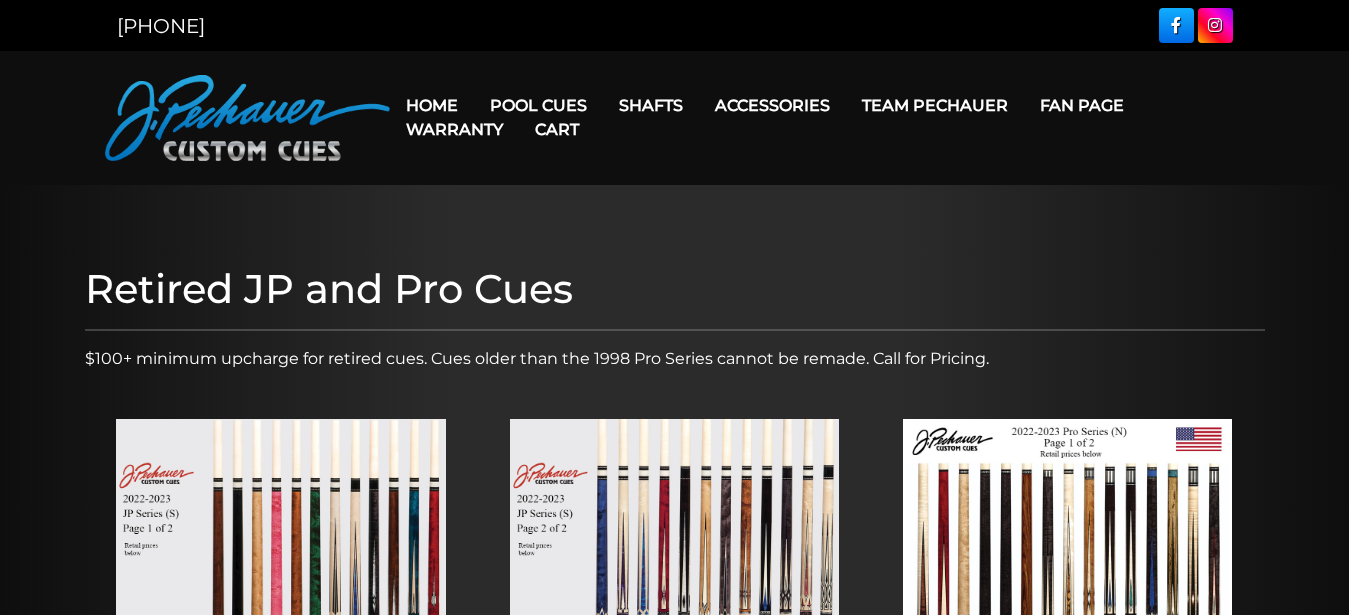 click at bounding box center (674, 626) 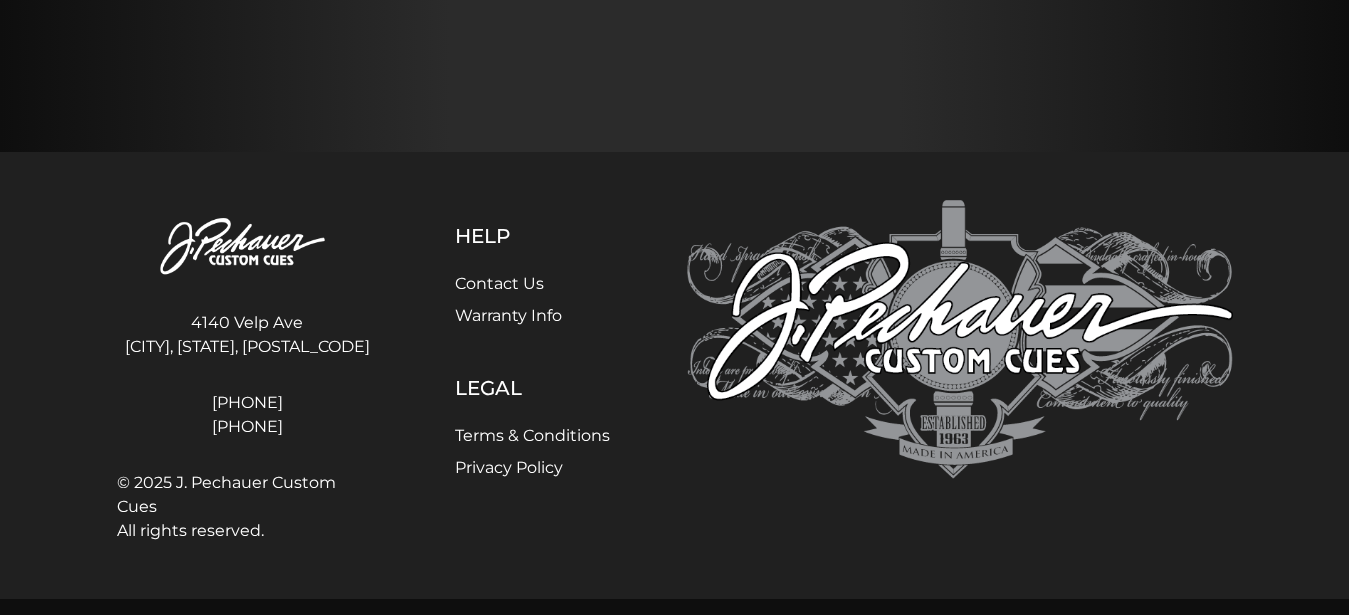 scroll, scrollTop: 291, scrollLeft: 0, axis: vertical 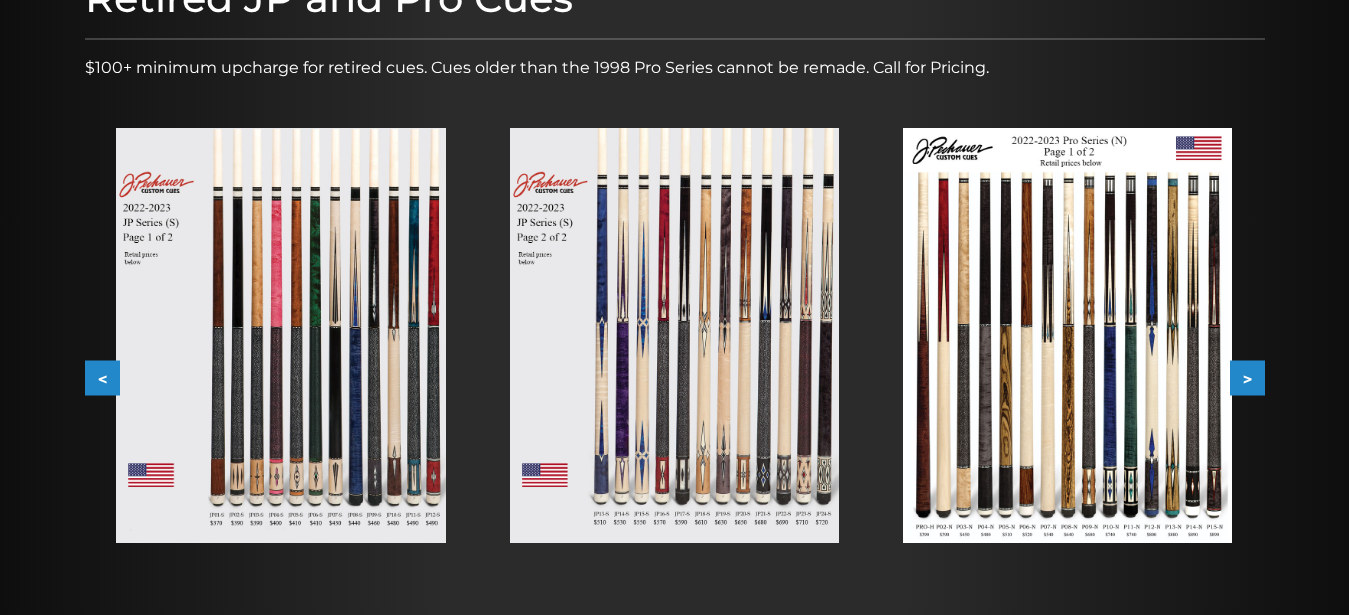 click on ">" at bounding box center [1247, 378] 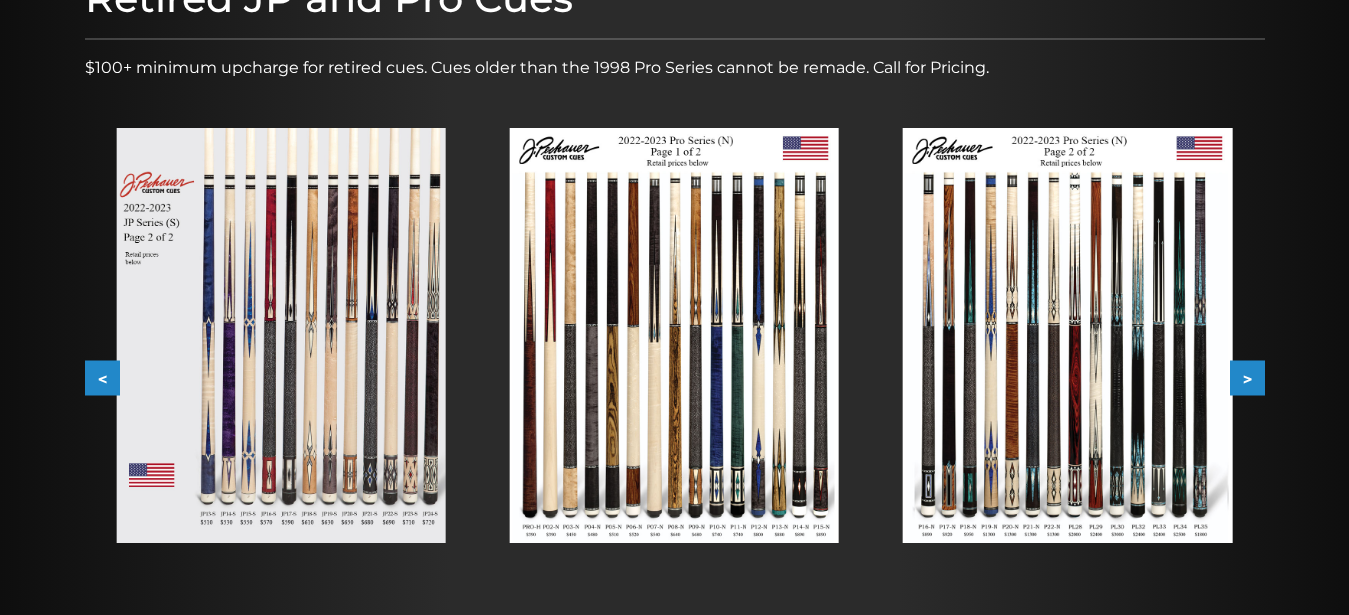click on ">" at bounding box center [1247, 378] 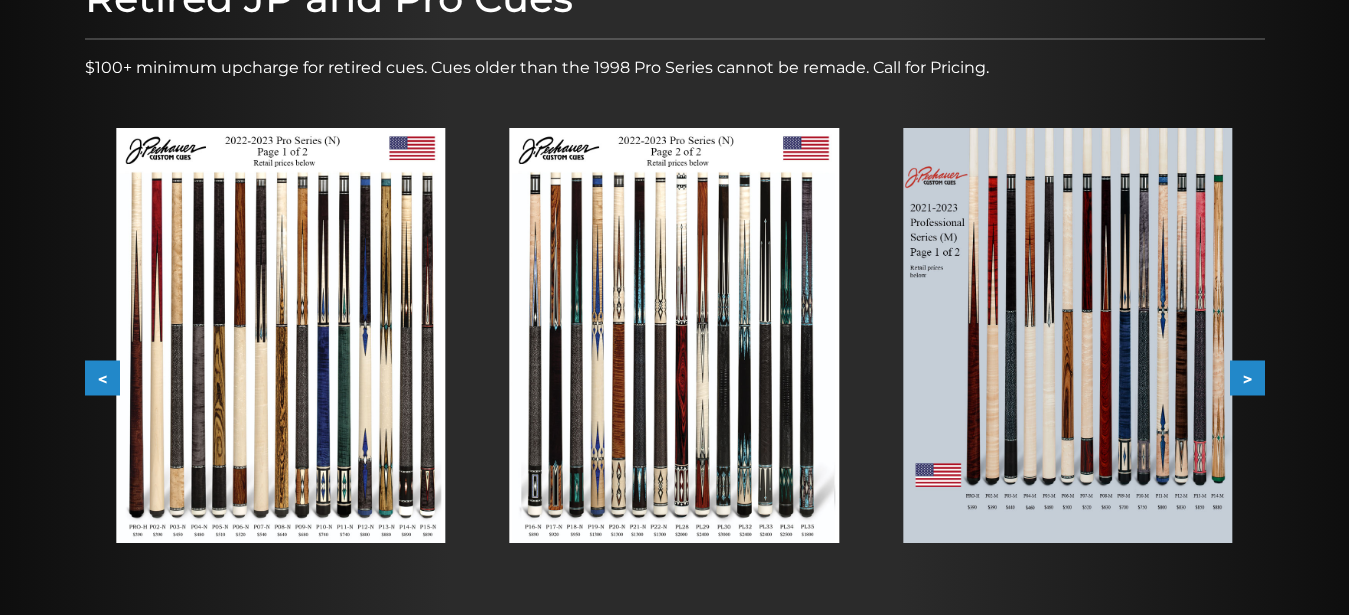 click on ">" at bounding box center [1247, 378] 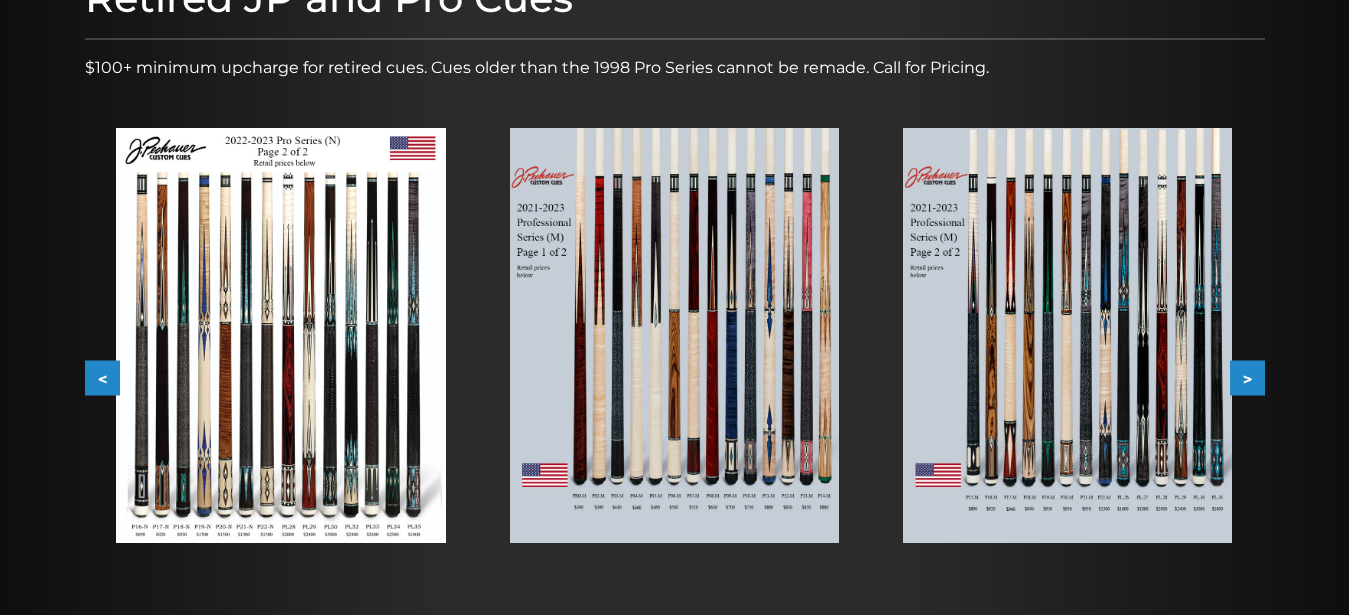 click on ">" at bounding box center (1247, 378) 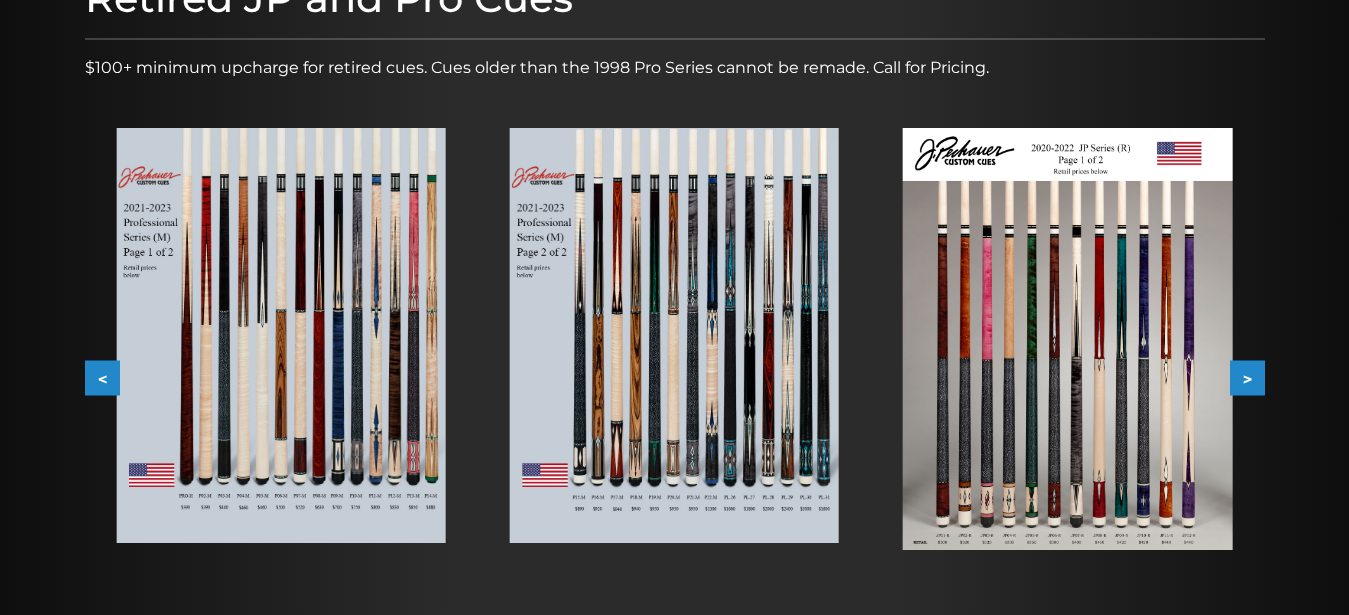 click on ">" at bounding box center [1247, 378] 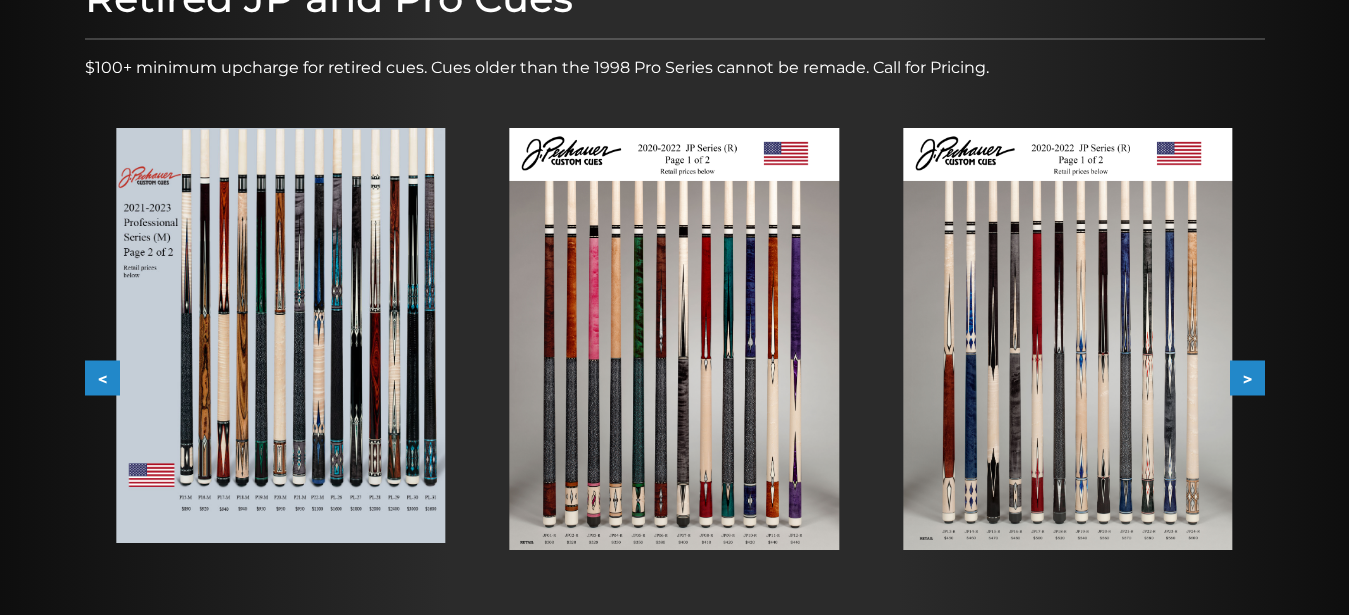 click on ">" at bounding box center [1247, 378] 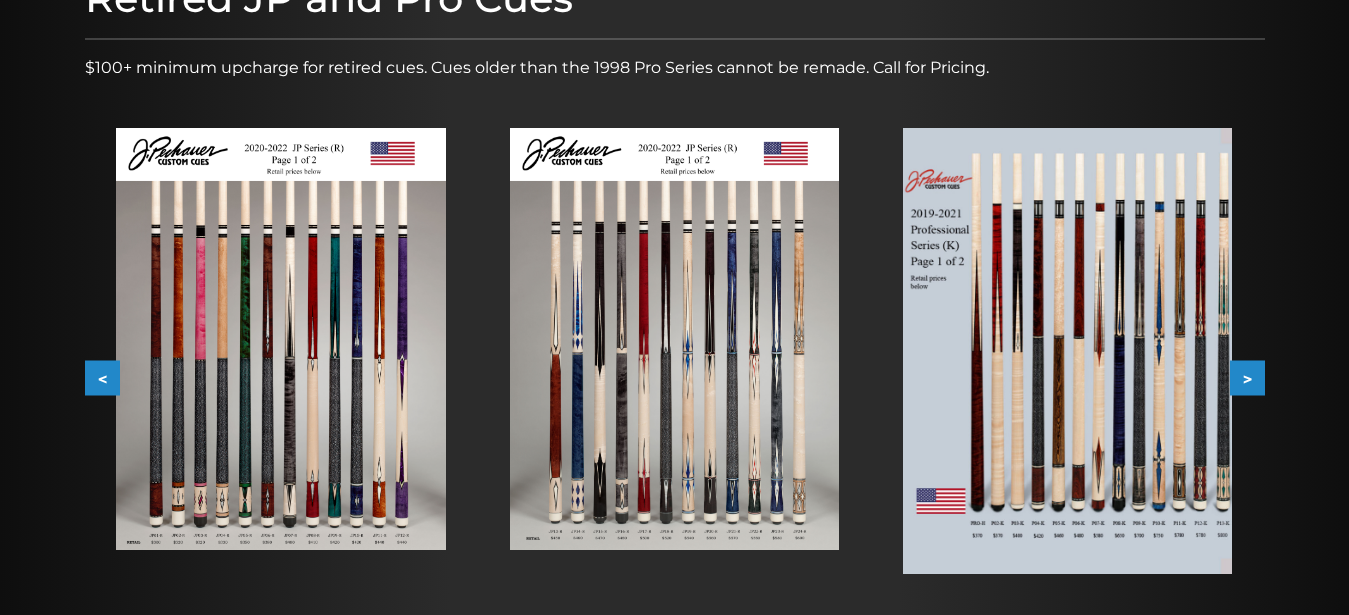 click on ">" at bounding box center [1247, 378] 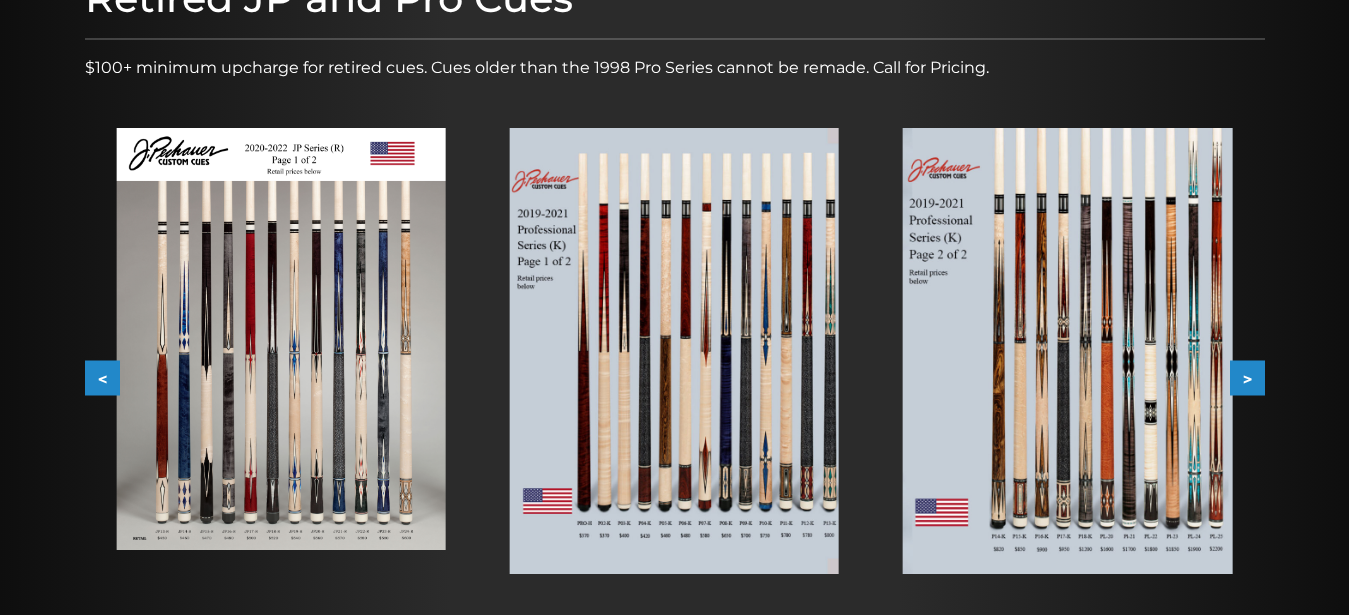 click on ">" at bounding box center (1247, 378) 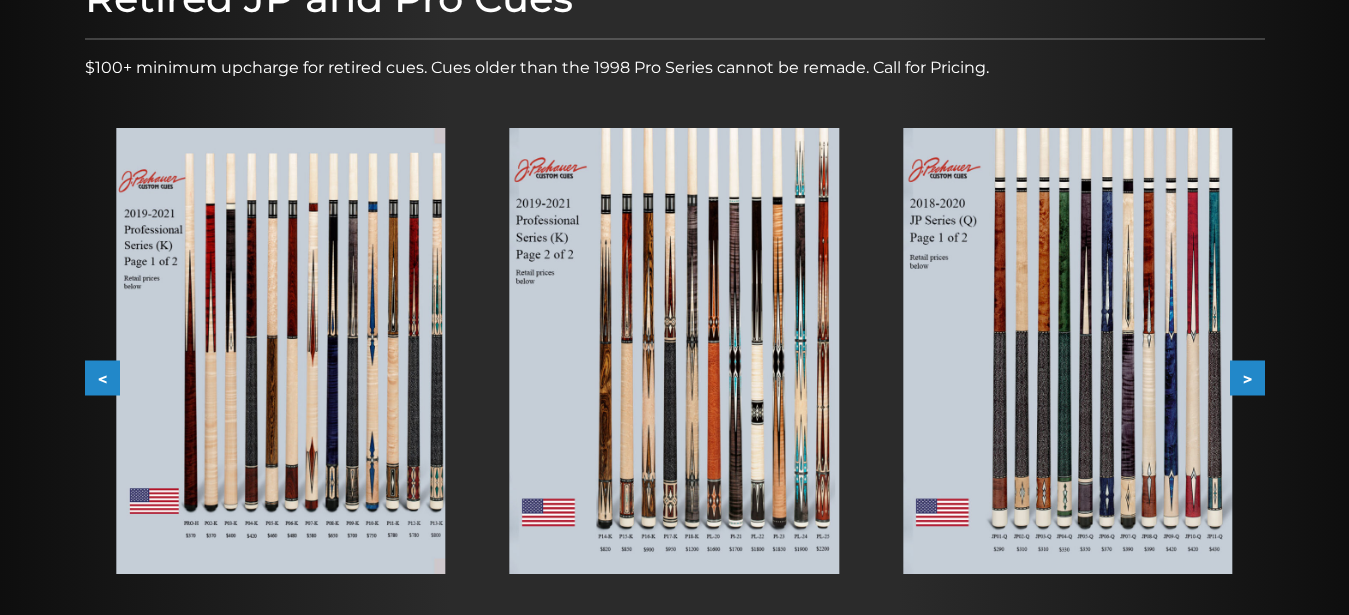 click on ">" at bounding box center [1247, 378] 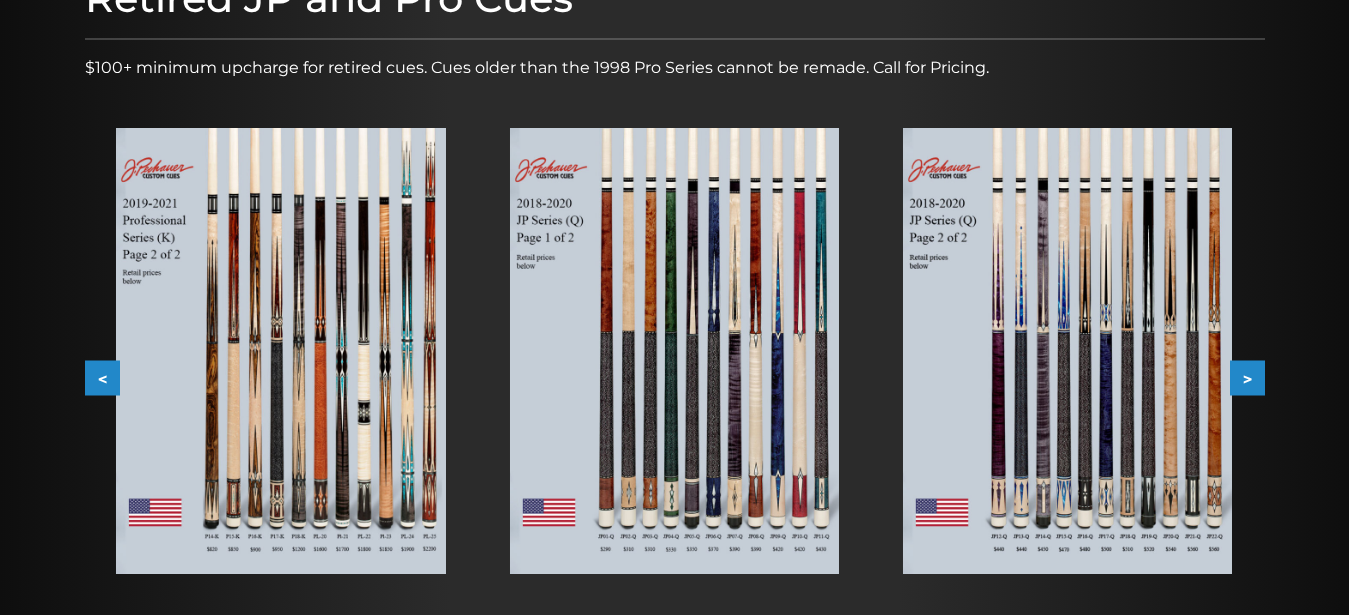 click on ">" at bounding box center (1247, 378) 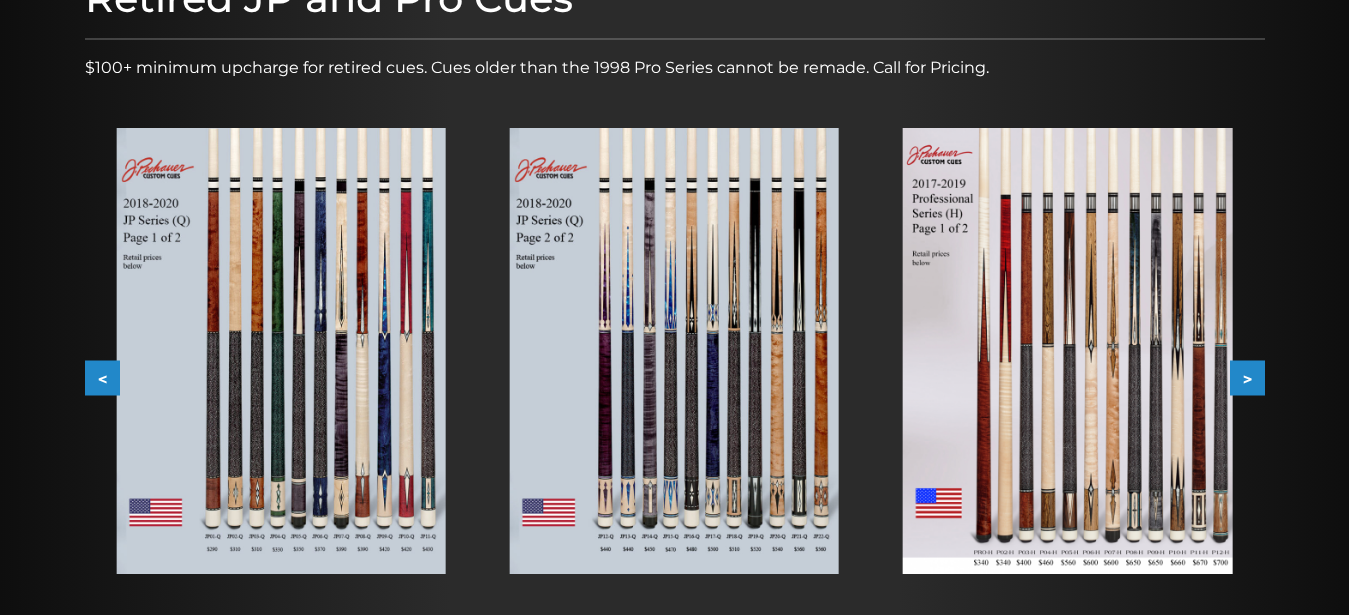 click on ">" at bounding box center [1247, 378] 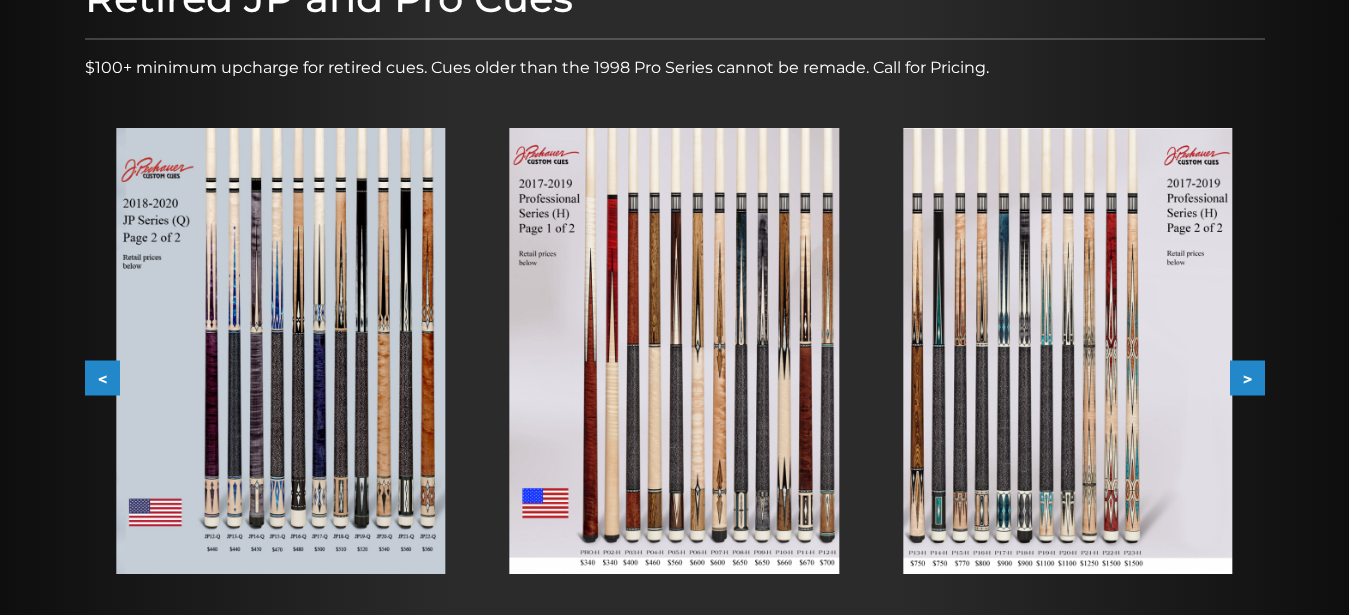 click on ">" at bounding box center [1247, 378] 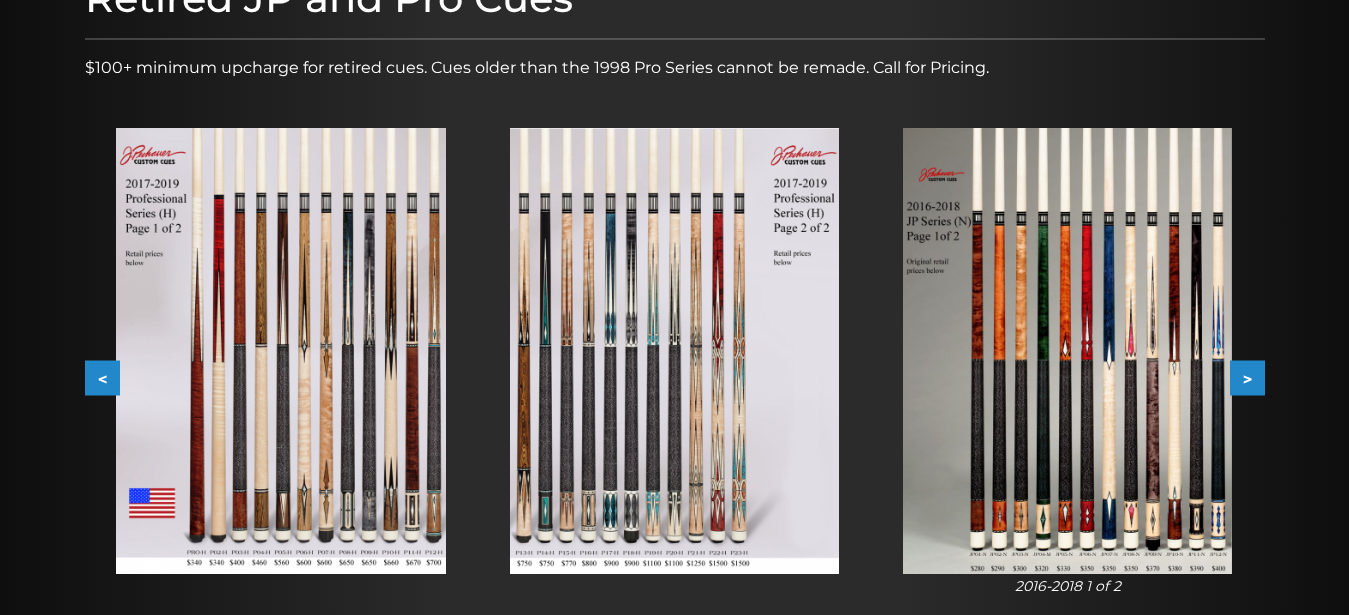 click on ">" at bounding box center (1247, 378) 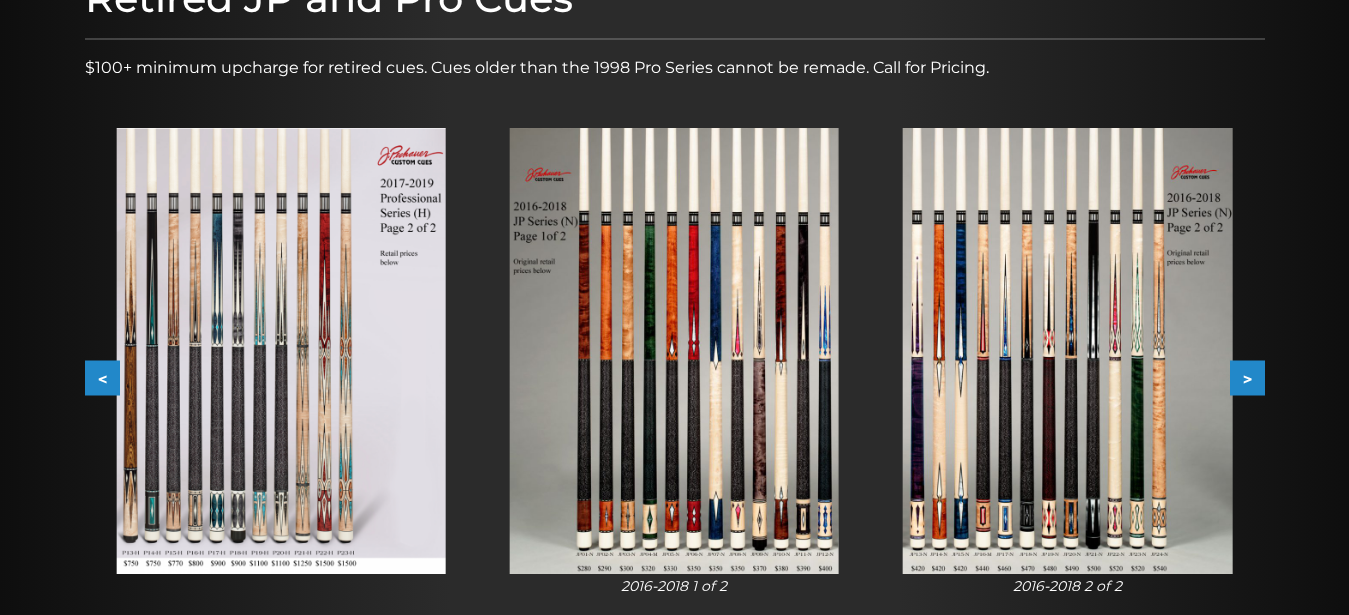 click on ">" at bounding box center (1247, 378) 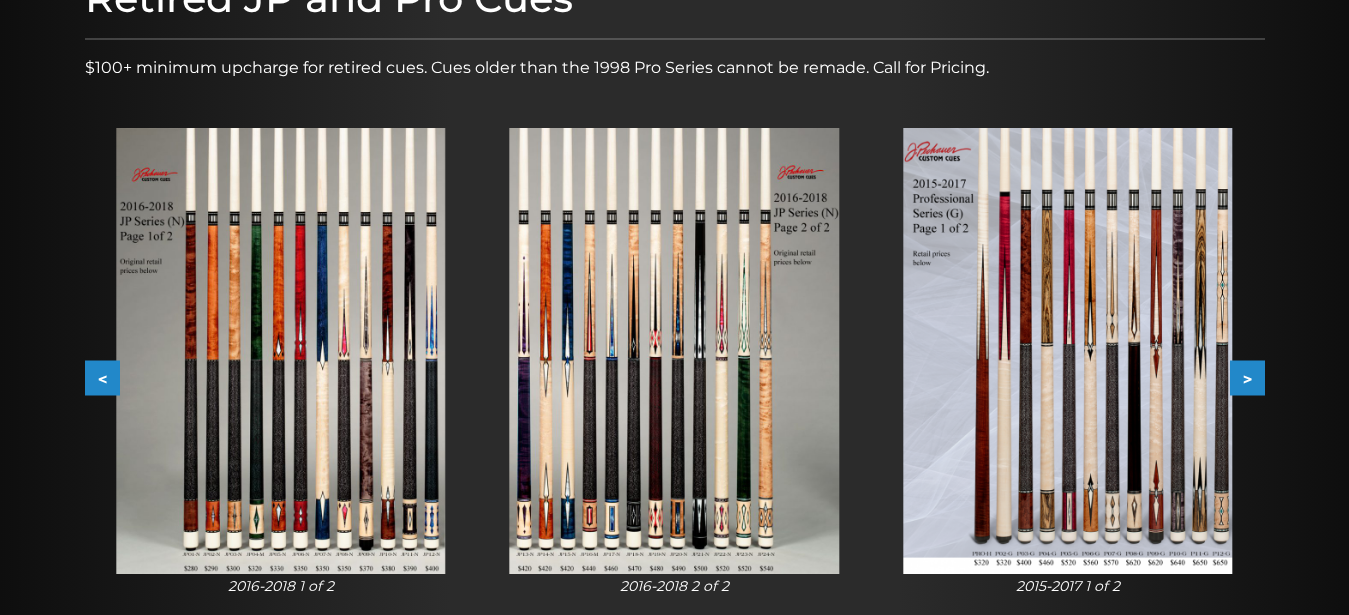 click on ">" at bounding box center [1247, 378] 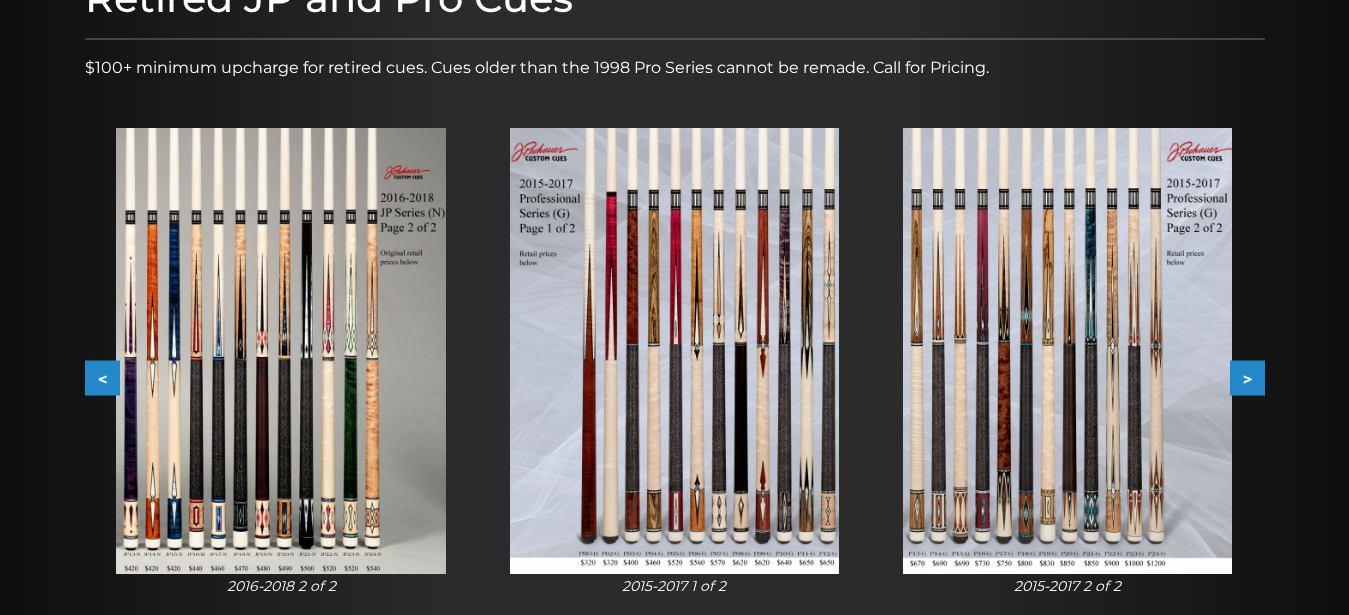 click on ">" at bounding box center [1247, 378] 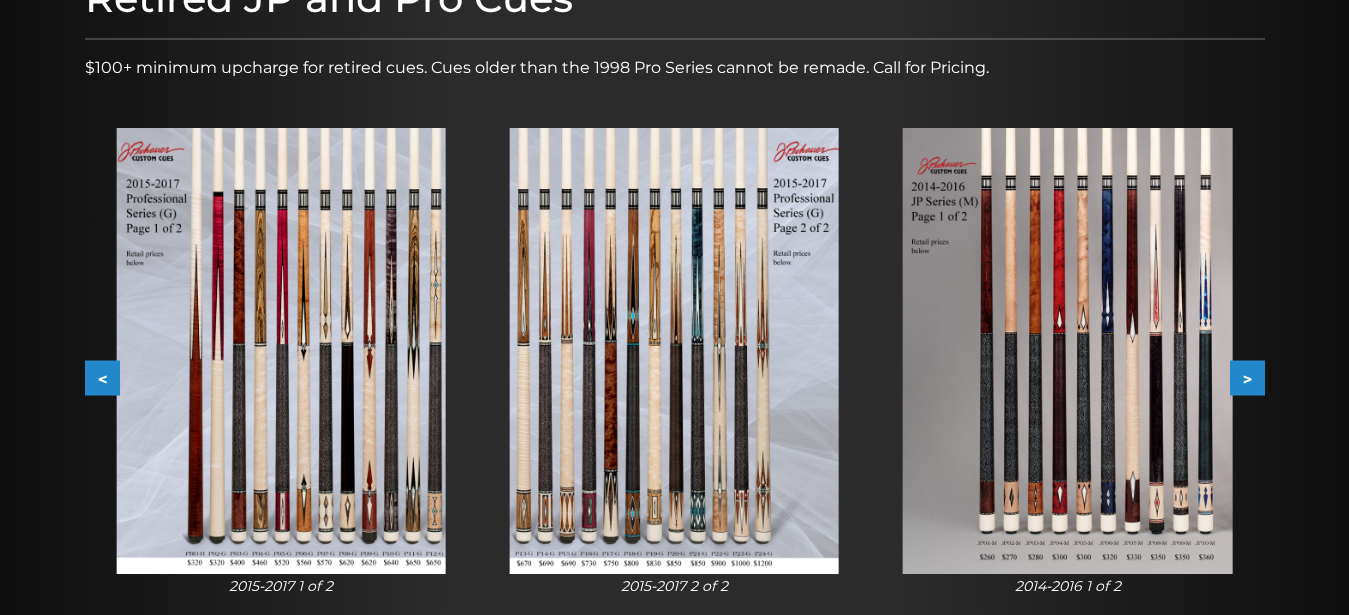 click on ">" at bounding box center (1247, 378) 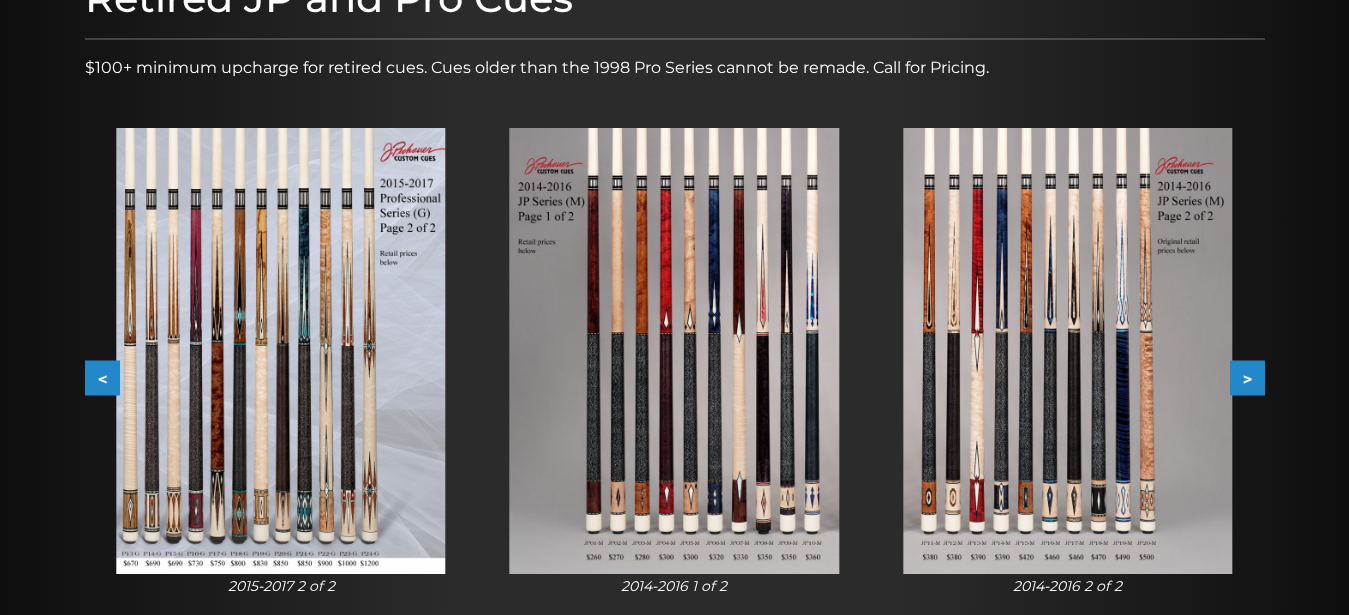 click on ">" at bounding box center (1247, 378) 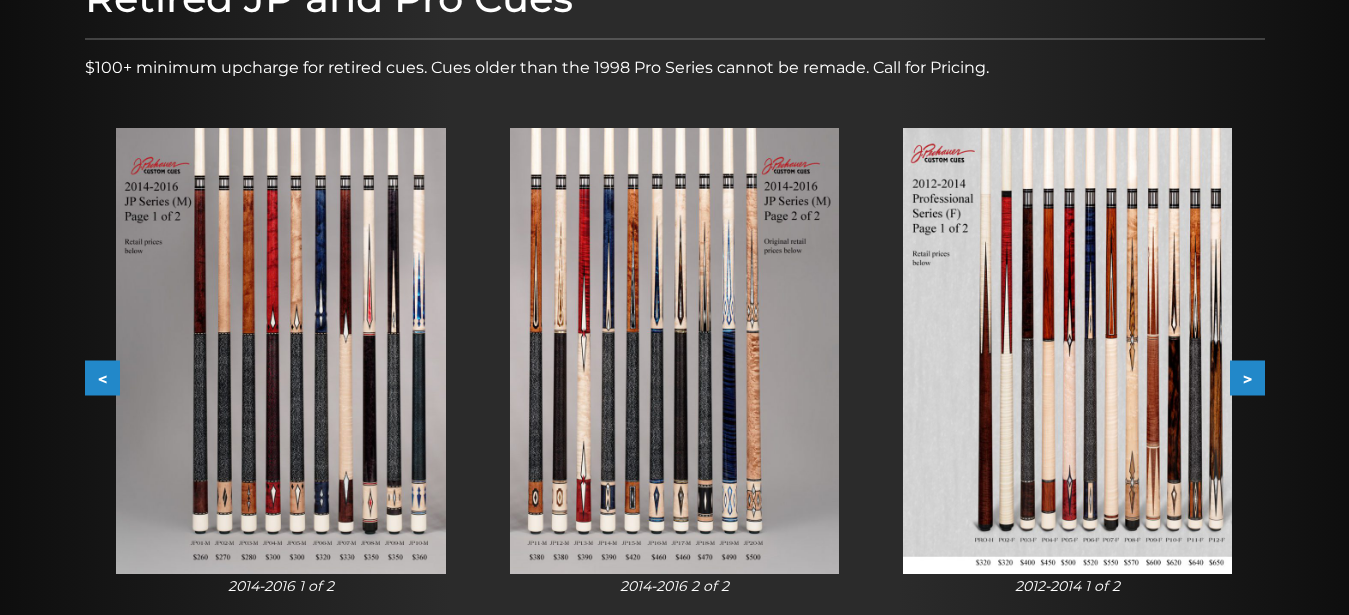 click on ">" at bounding box center [1247, 378] 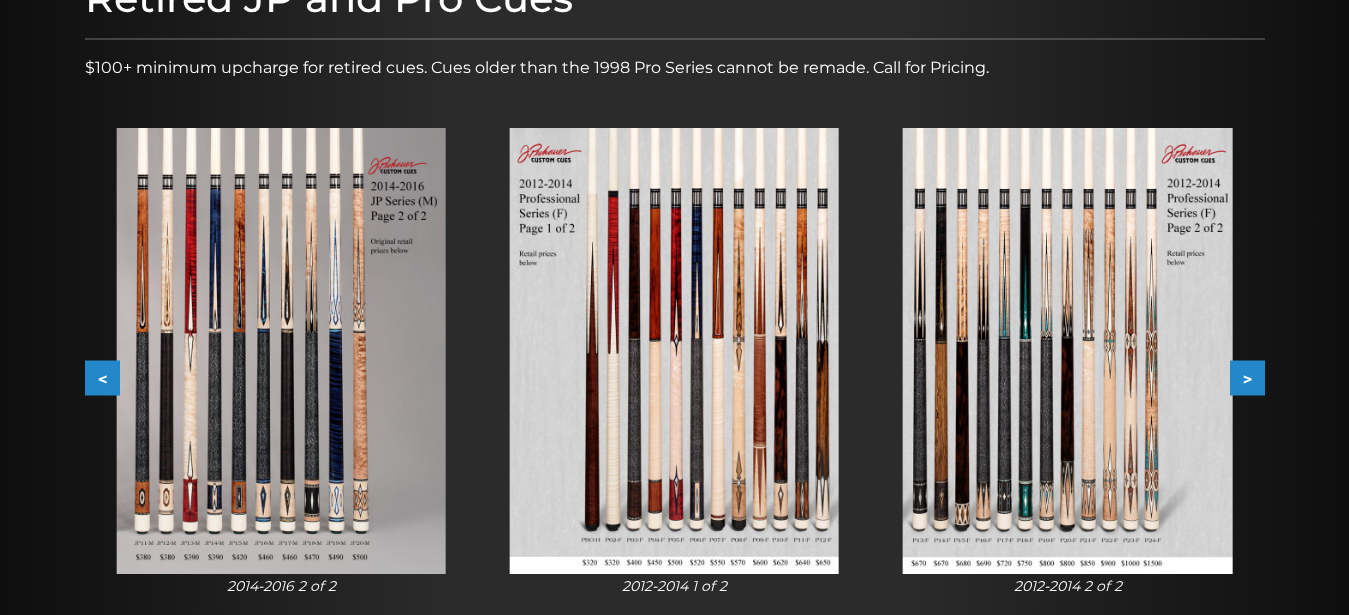 click on ">" at bounding box center [1247, 378] 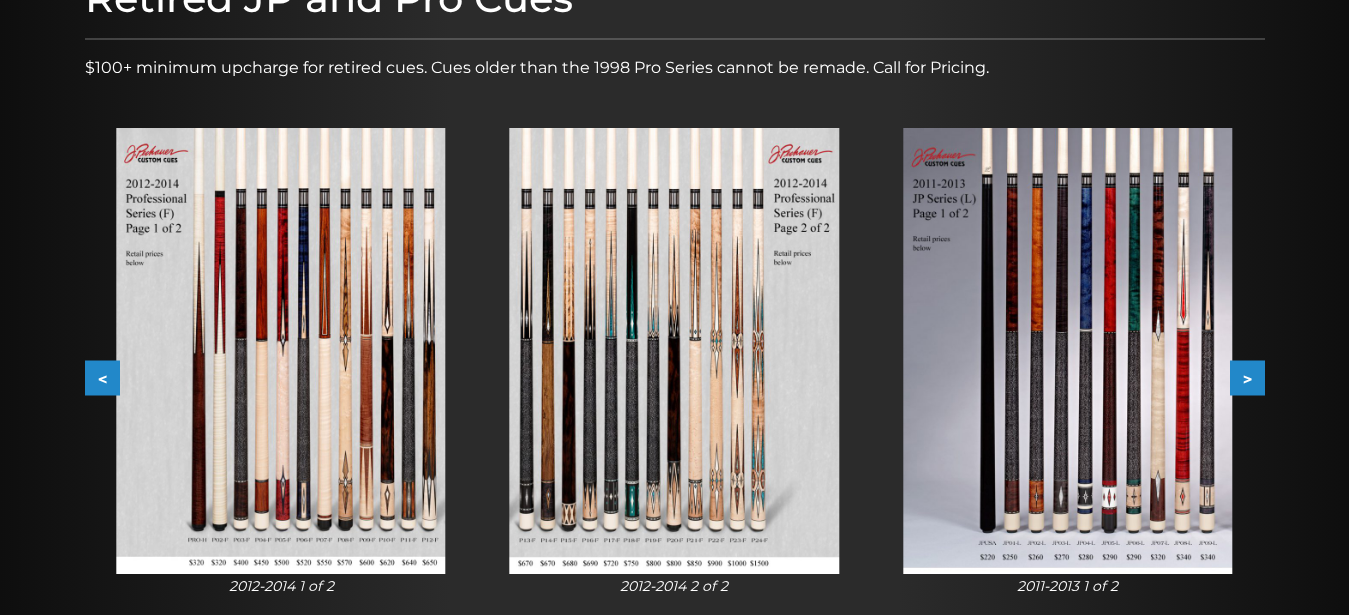 click on ">" at bounding box center (1247, 378) 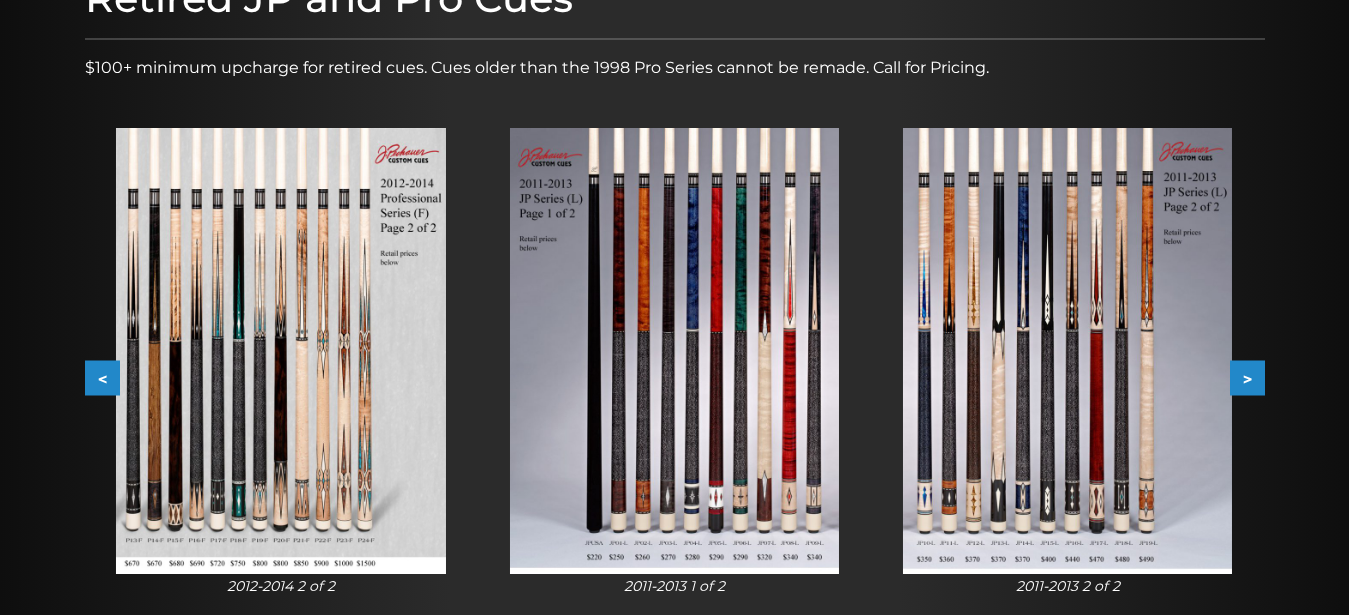 click on ">" at bounding box center (1247, 378) 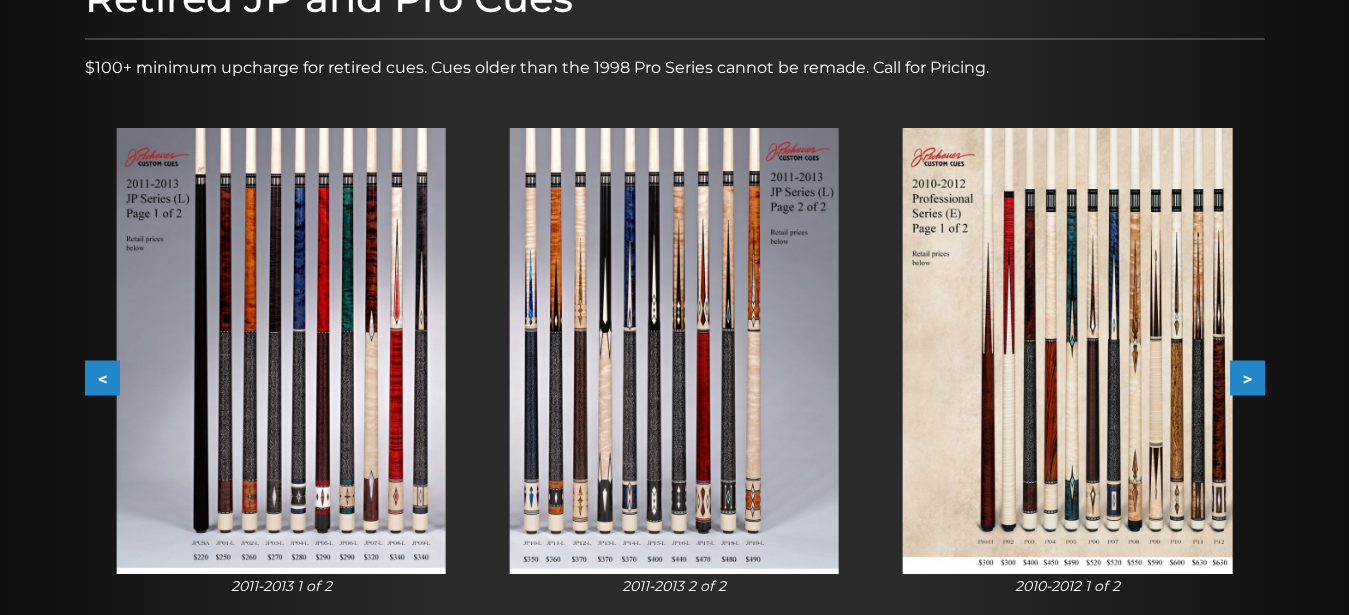 click on ">" at bounding box center (1247, 378) 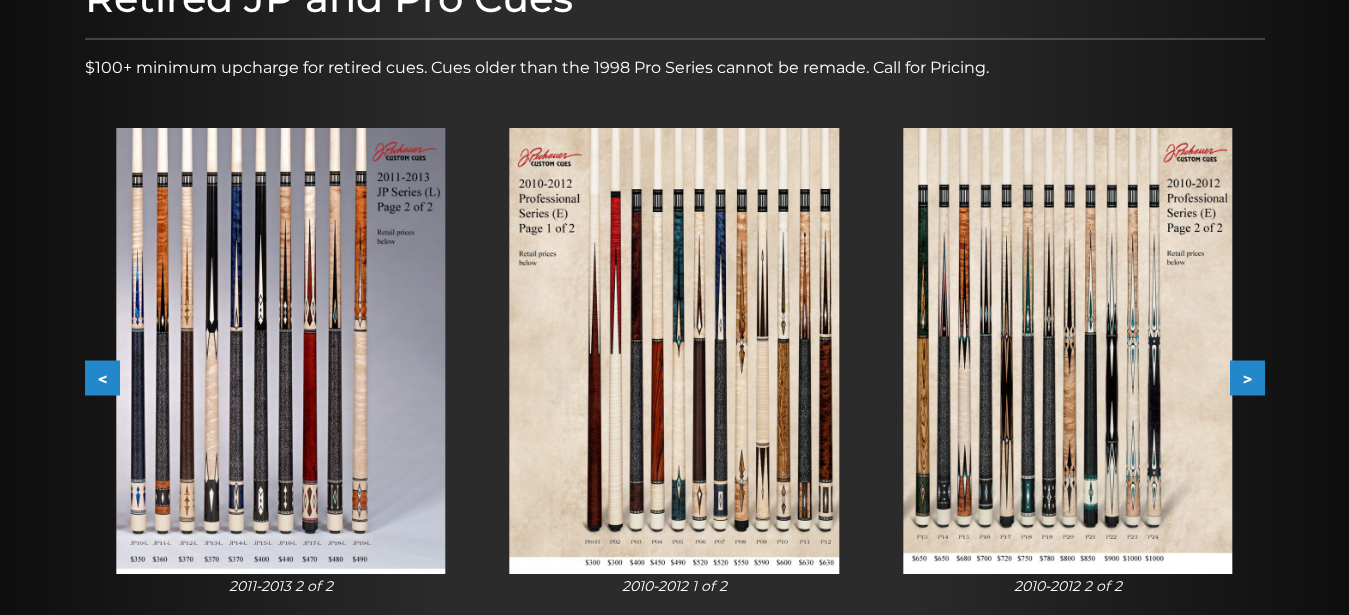 click on ">" at bounding box center (1247, 378) 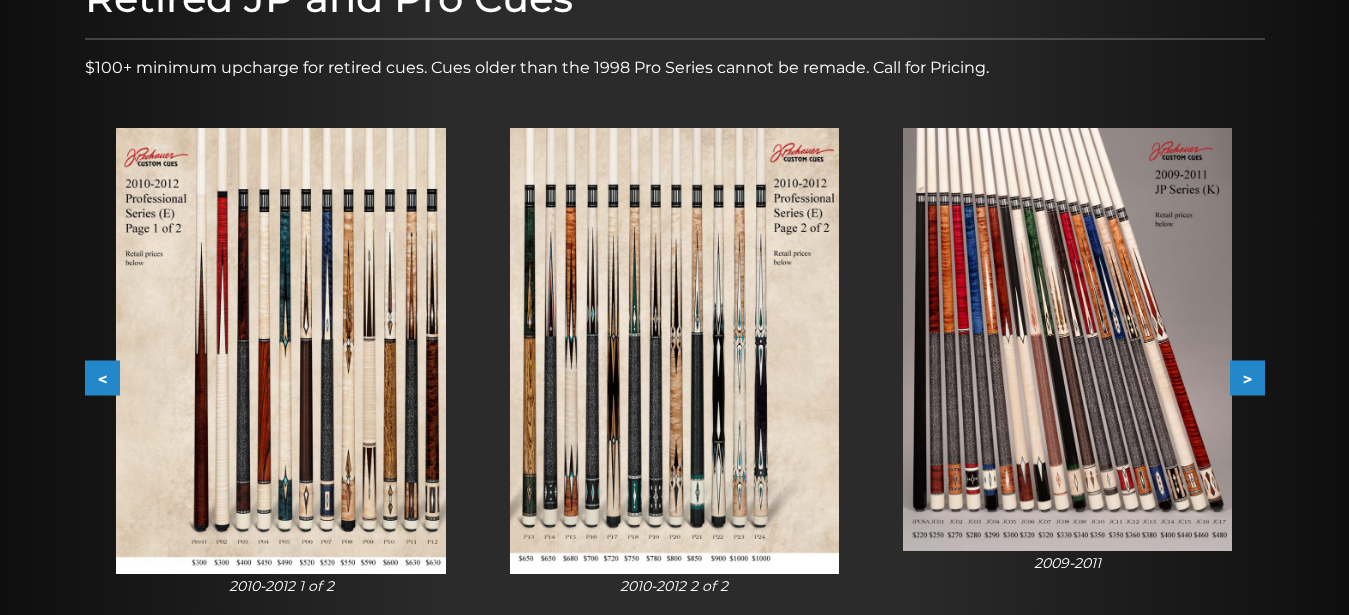 click on ">" at bounding box center (1247, 378) 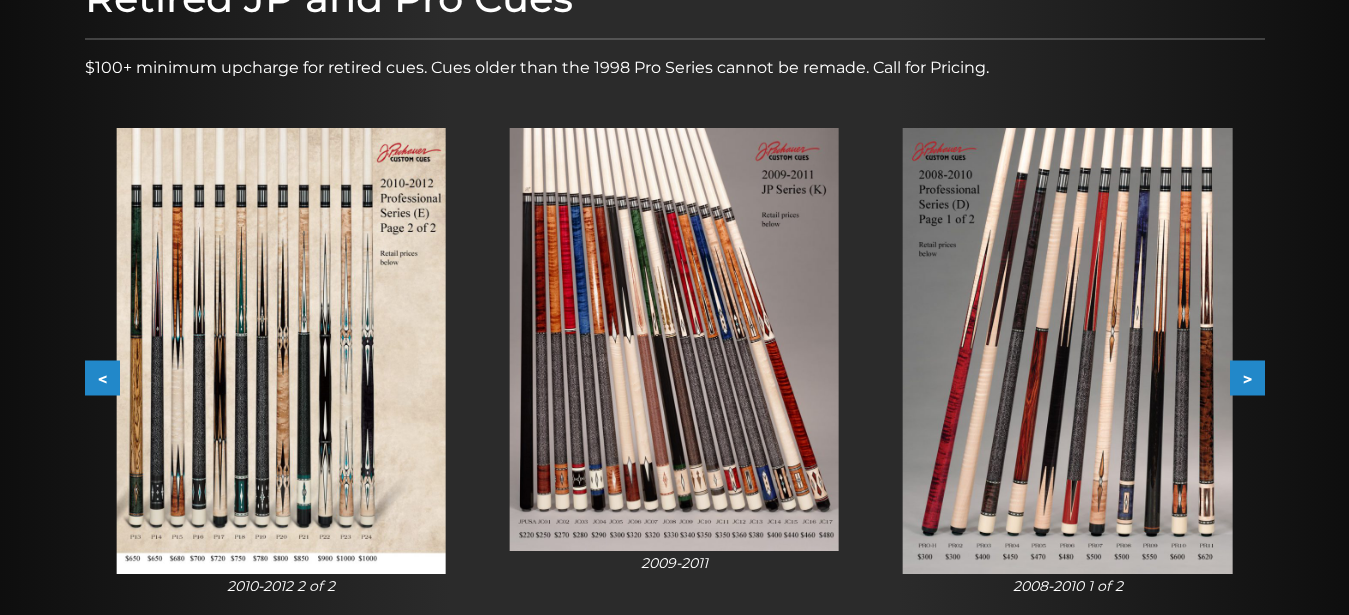 click on ">" at bounding box center [1247, 378] 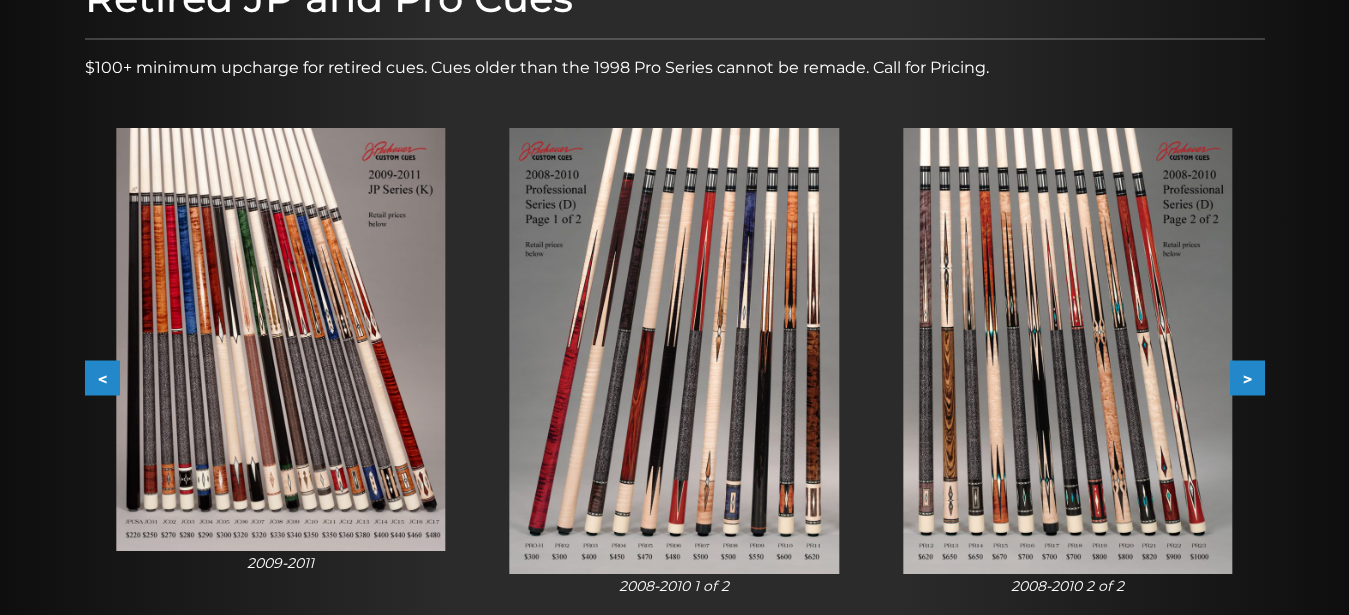 click on ">" at bounding box center (1247, 378) 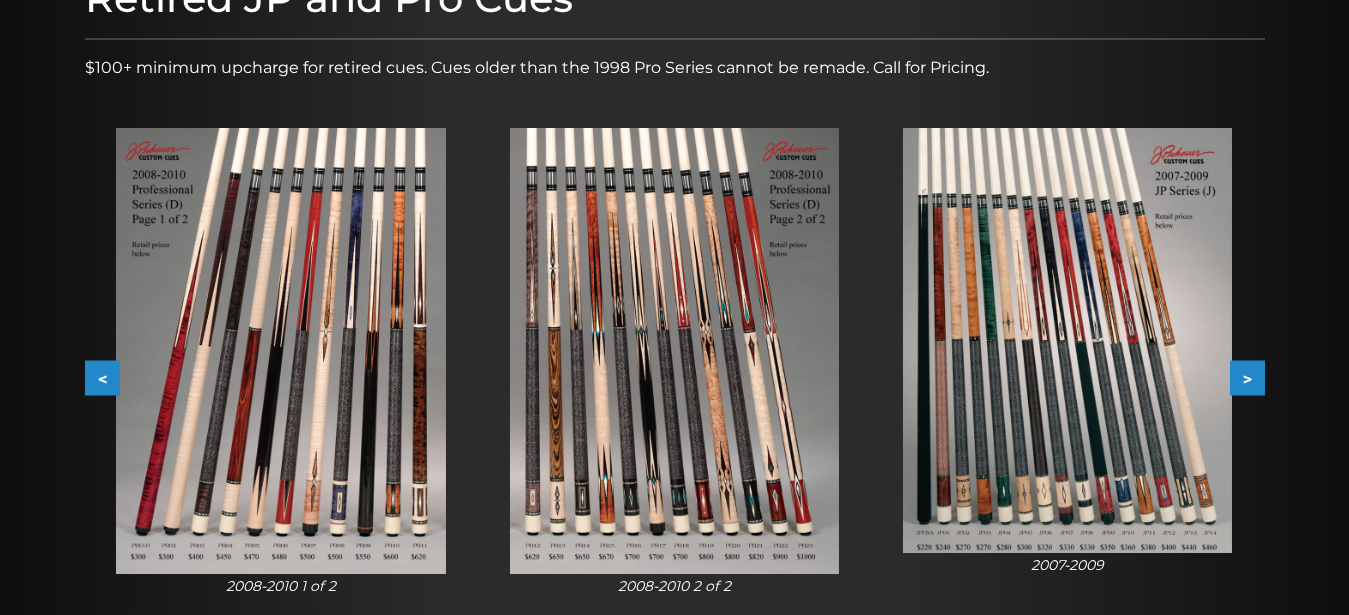 click on ">" at bounding box center (1247, 378) 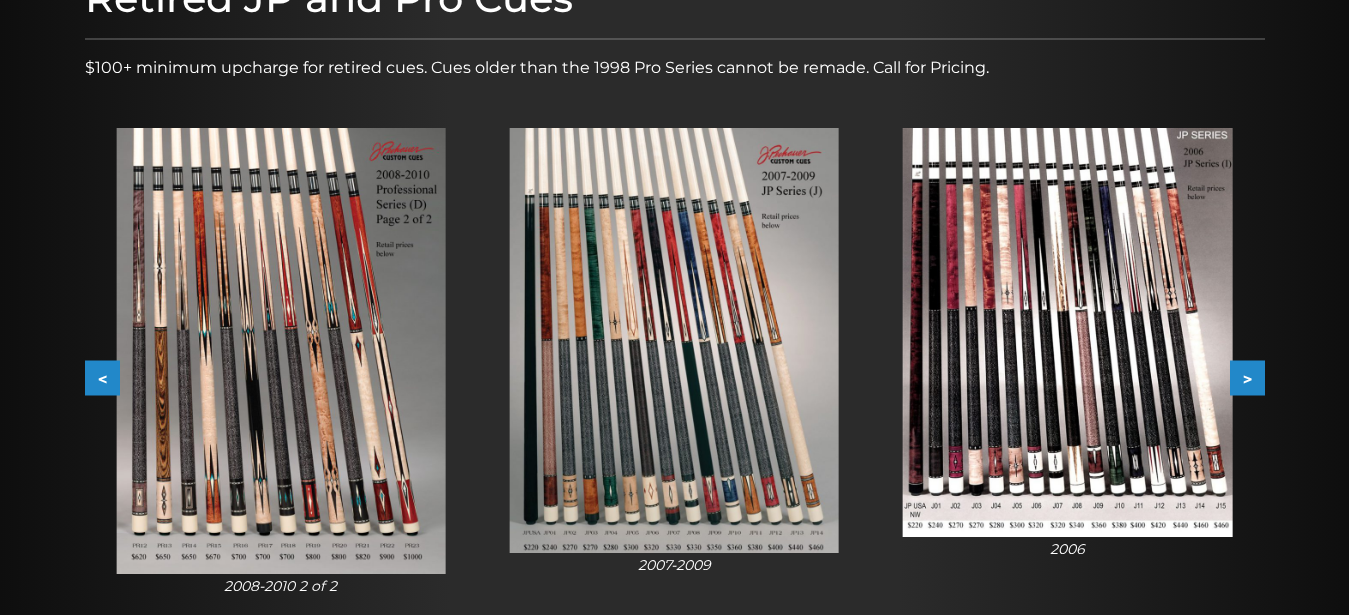 click on ">" at bounding box center [1247, 378] 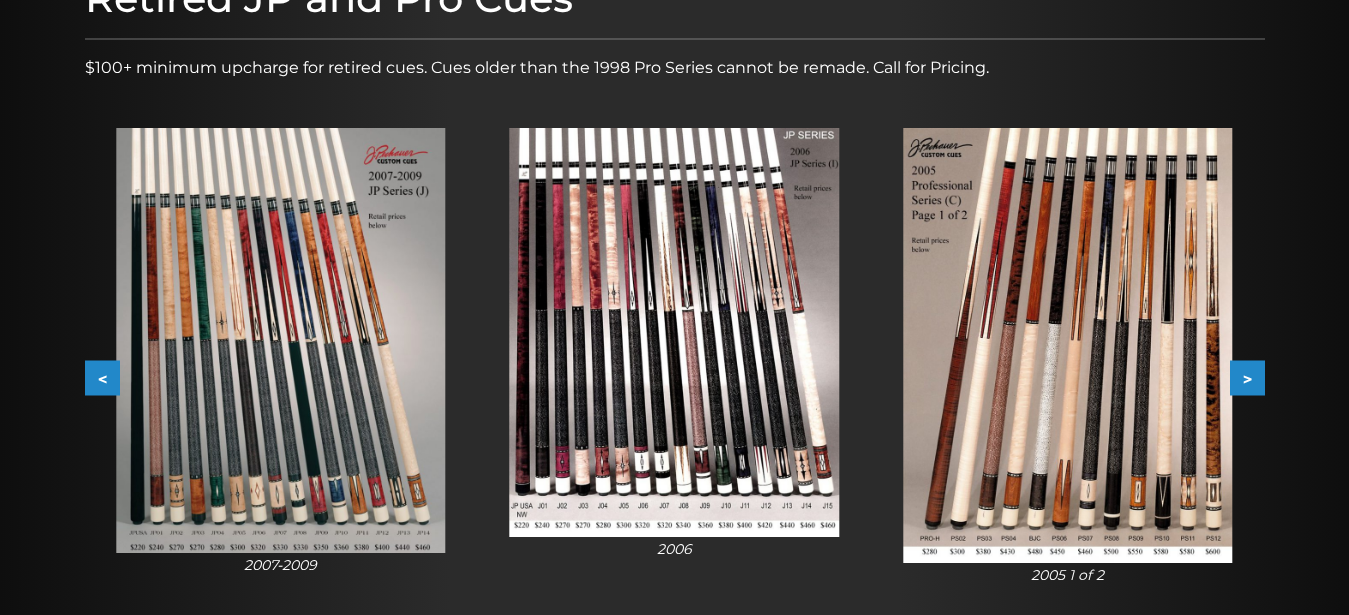 click on ">" at bounding box center (1247, 378) 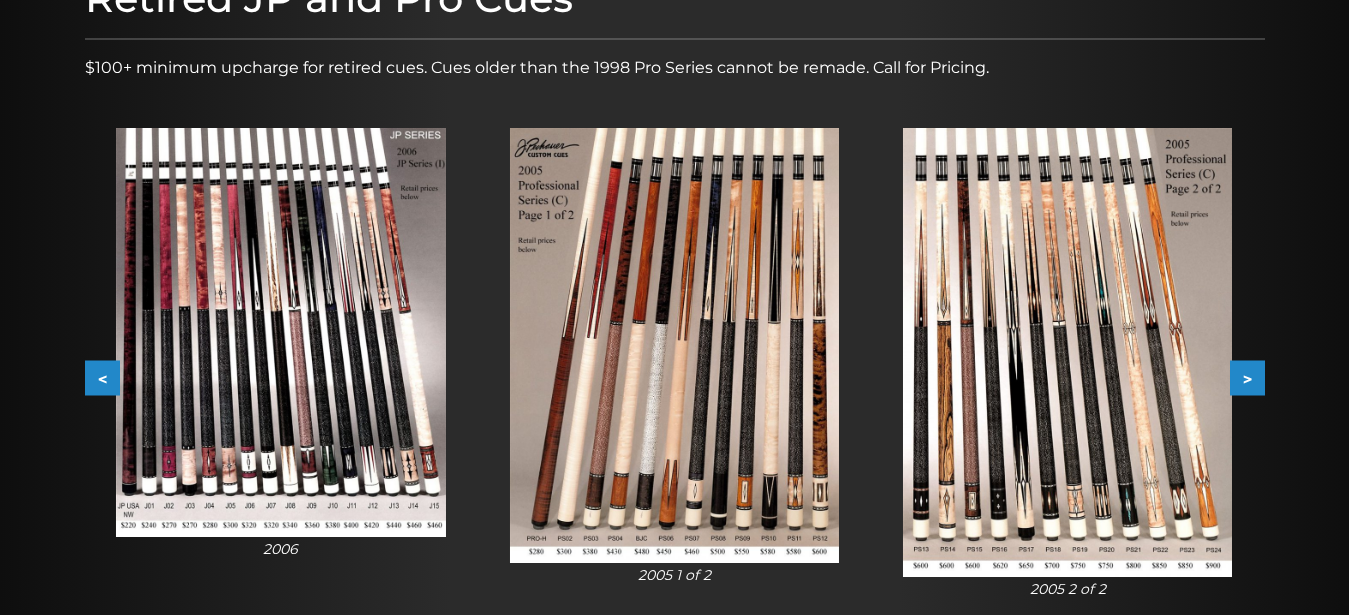 click on ">" at bounding box center [1247, 378] 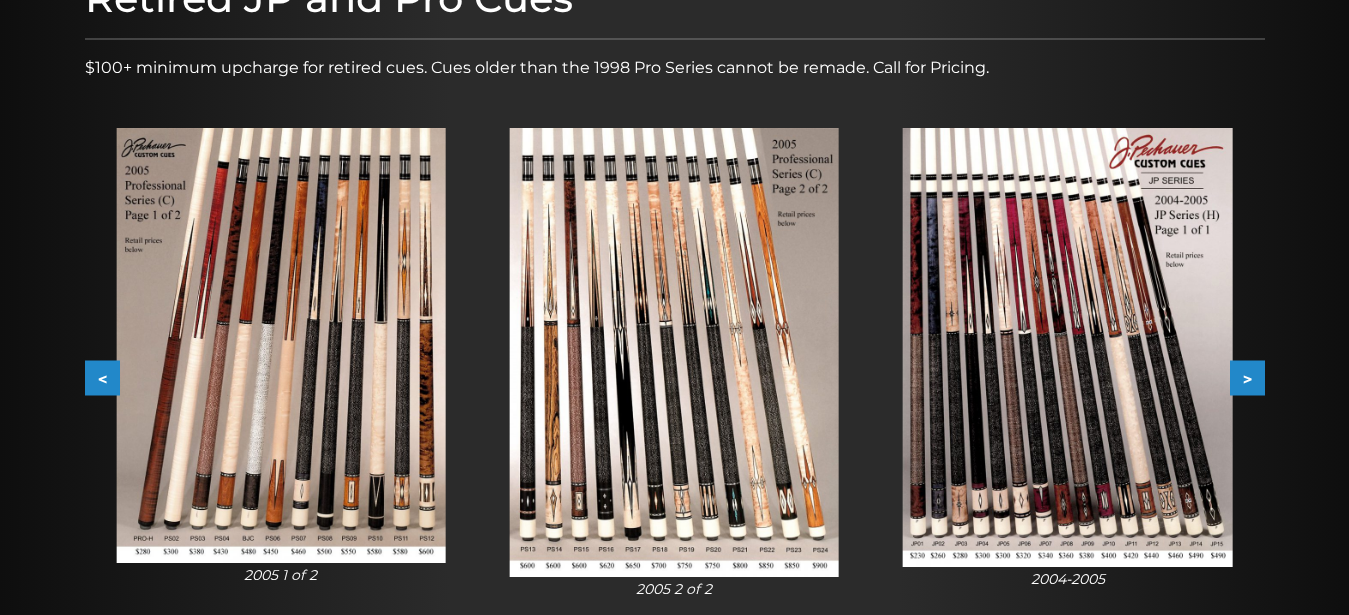 click on ">" at bounding box center (1247, 378) 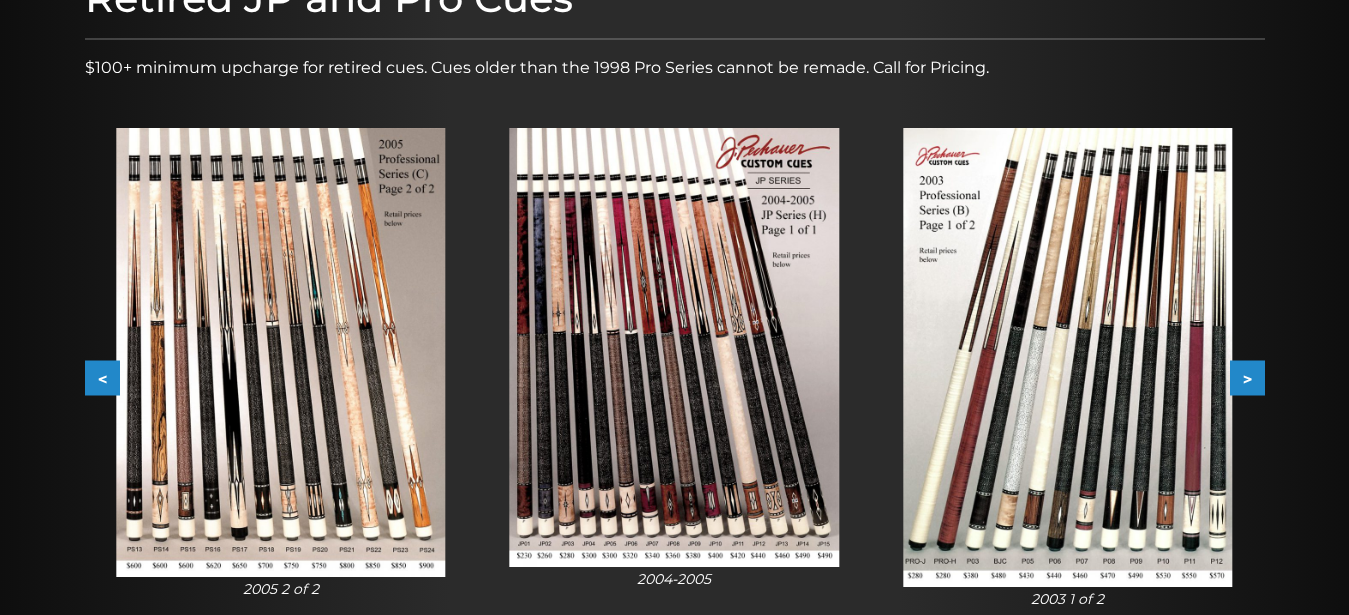 click on ">" at bounding box center [1247, 378] 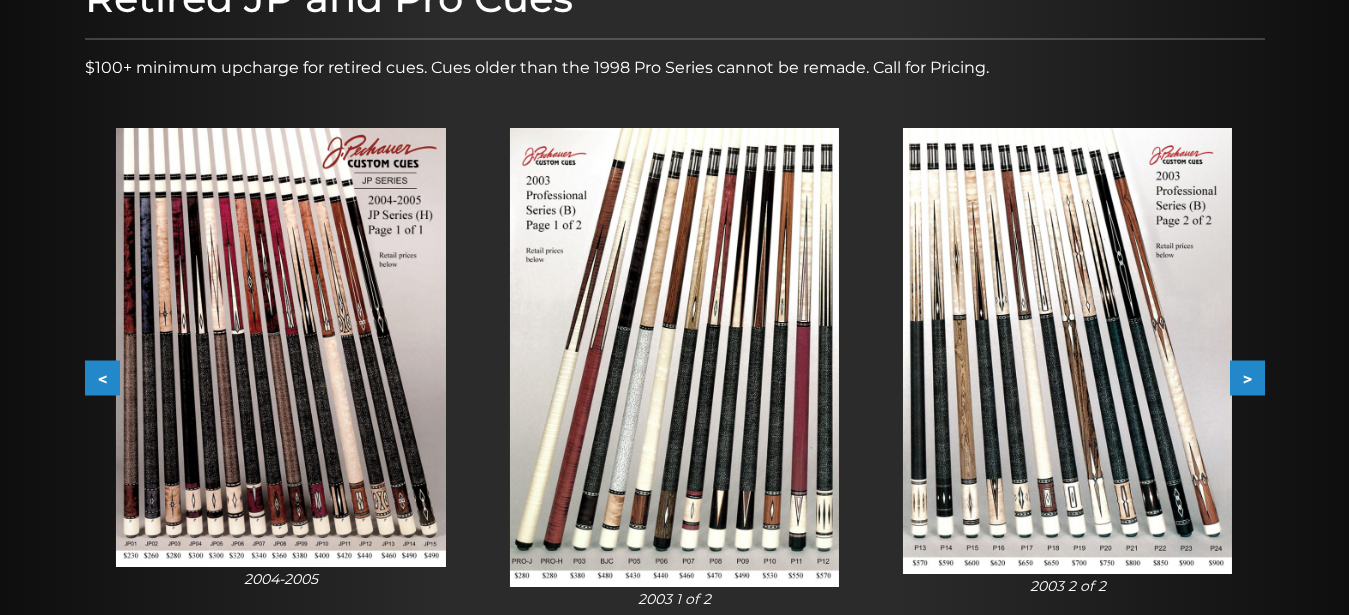 click on ">" at bounding box center [1247, 378] 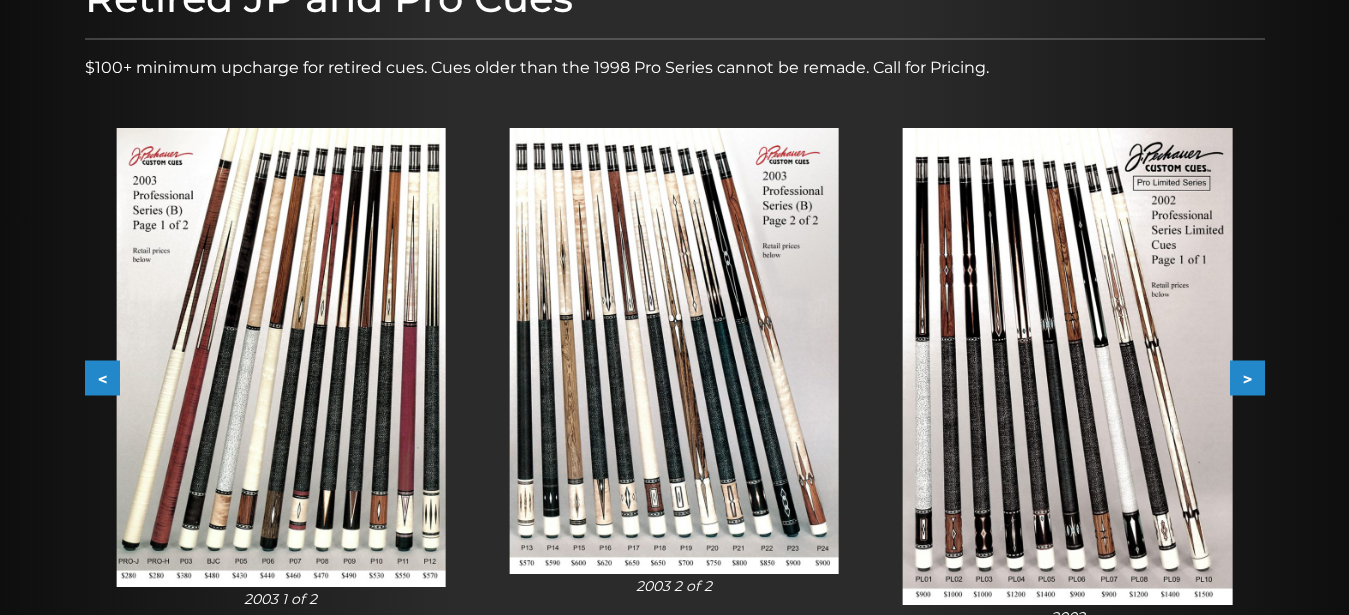 click on ">" at bounding box center [1247, 378] 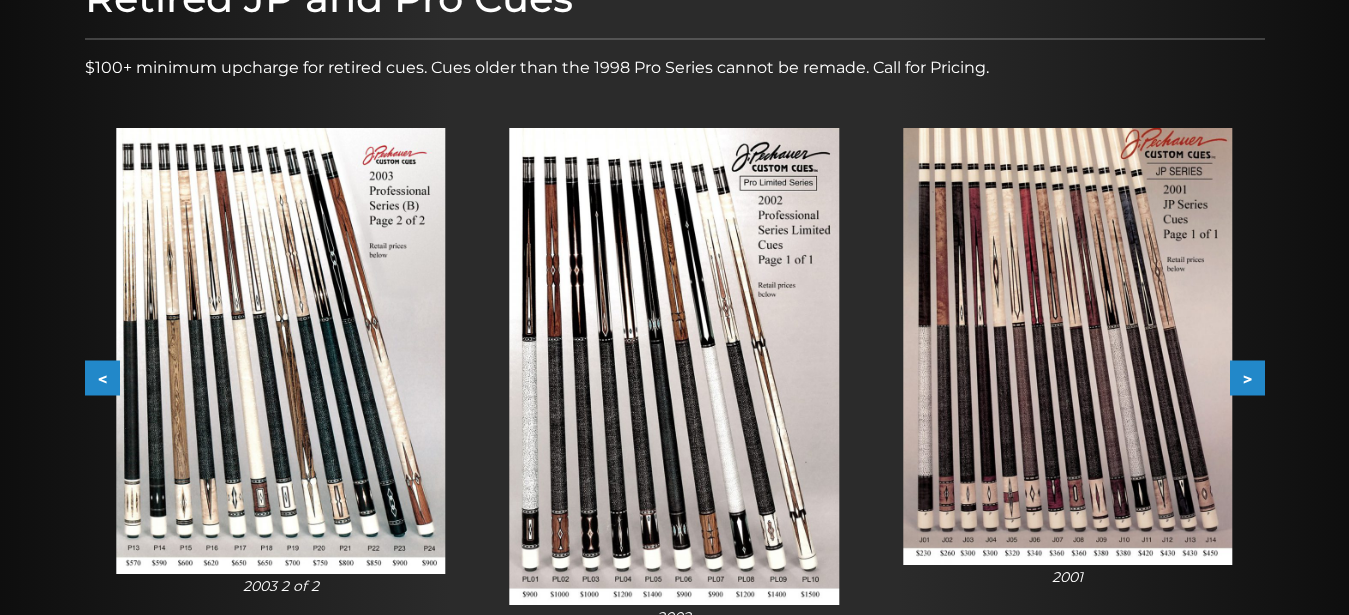 click on ">" at bounding box center [1247, 378] 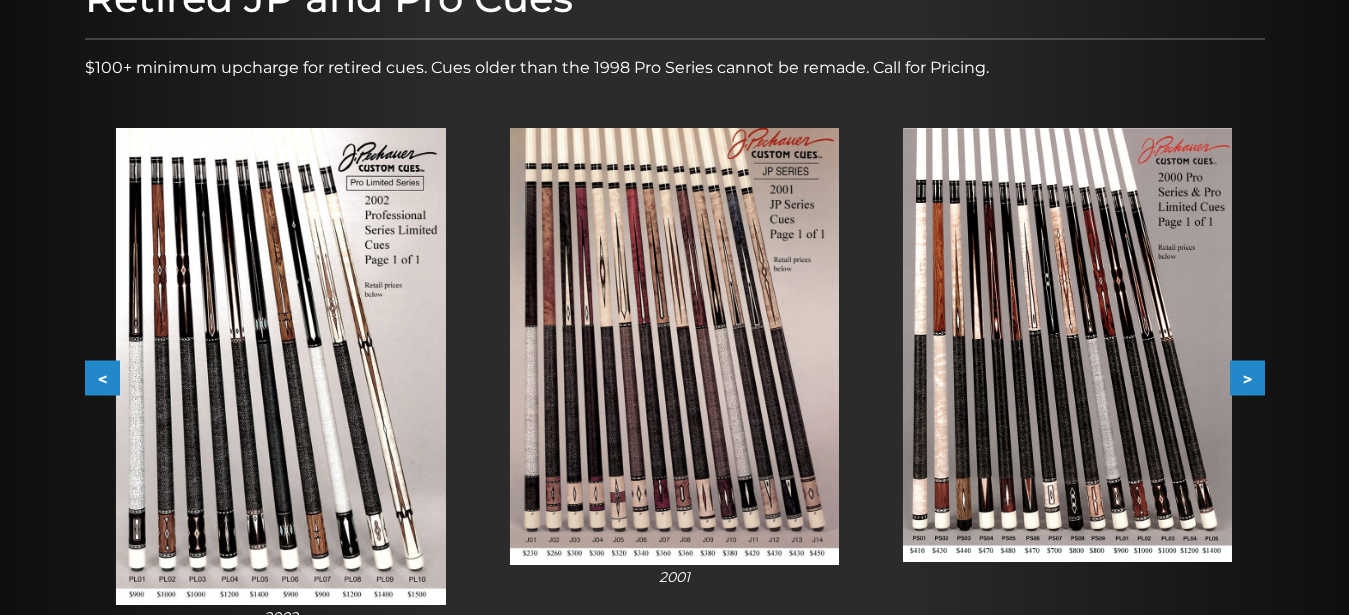 click at bounding box center (1067, 344) 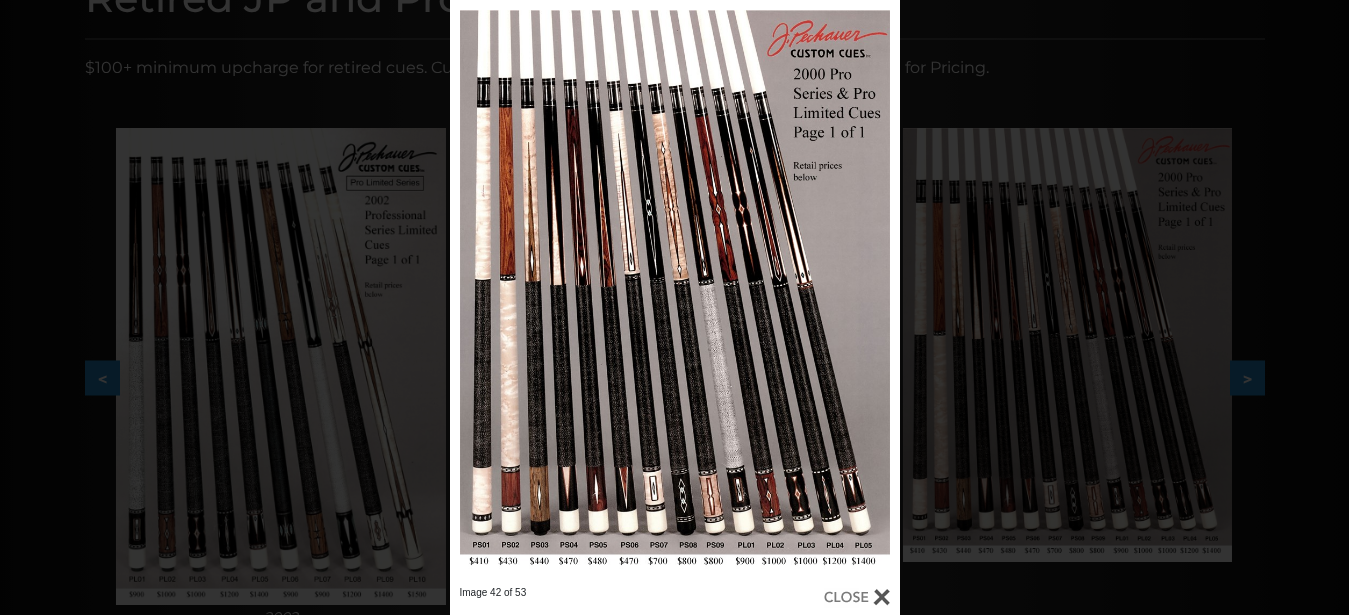 click at bounding box center (675, 293) 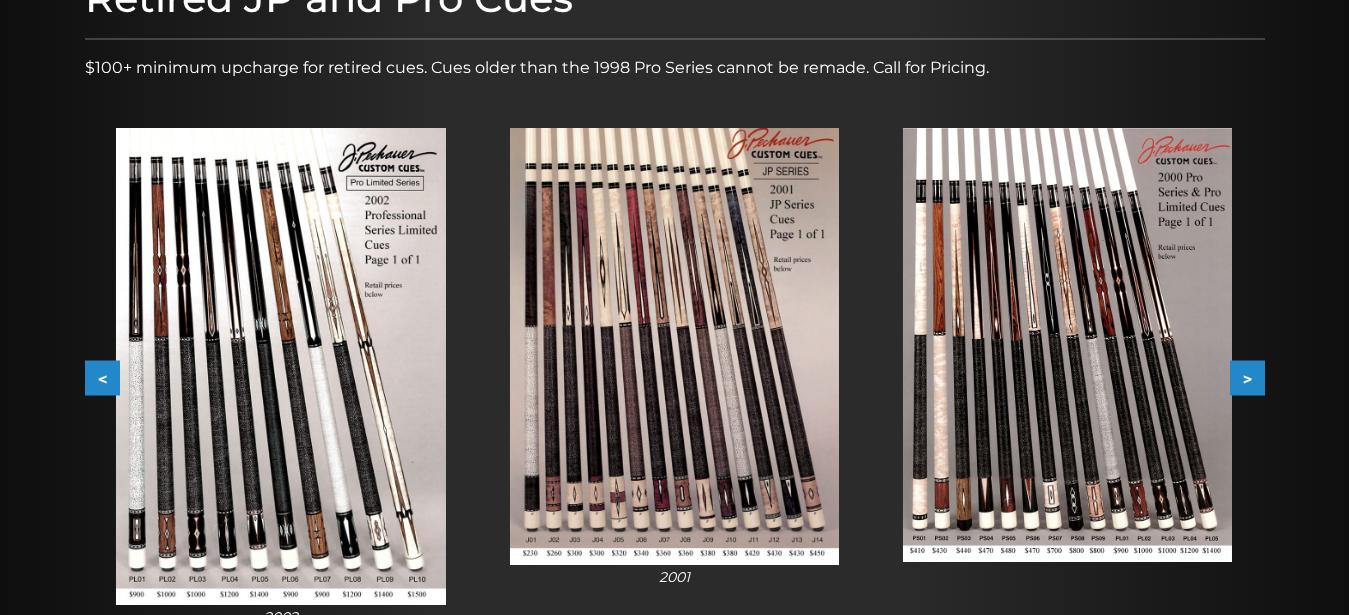 drag, startPoint x: 962, startPoint y: 600, endPoint x: 1004, endPoint y: 429, distance: 176.08237 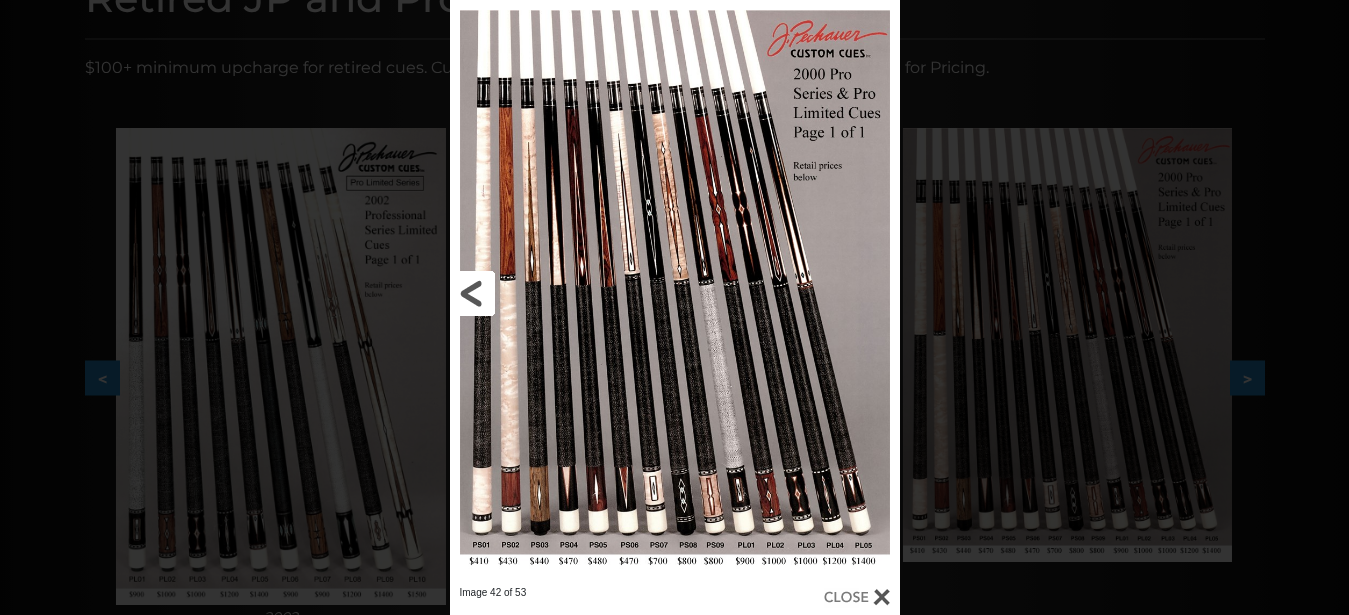 click at bounding box center (551, 293) 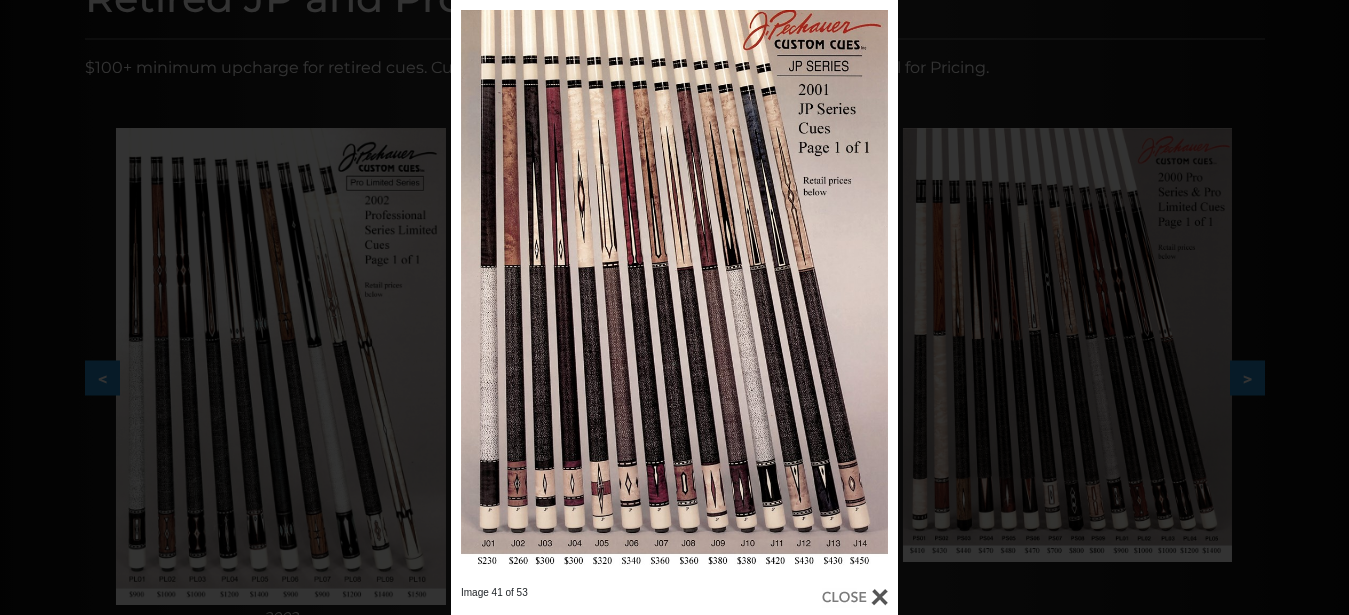 click at bounding box center [855, 597] 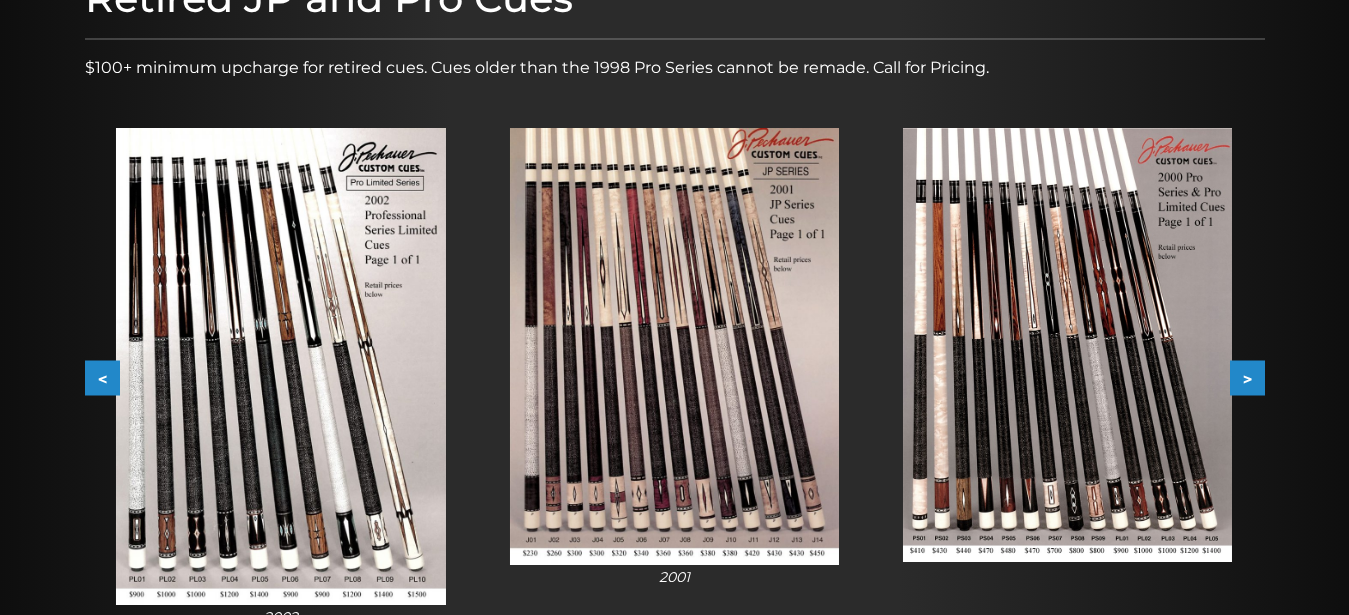 click on ">" at bounding box center (1247, 378) 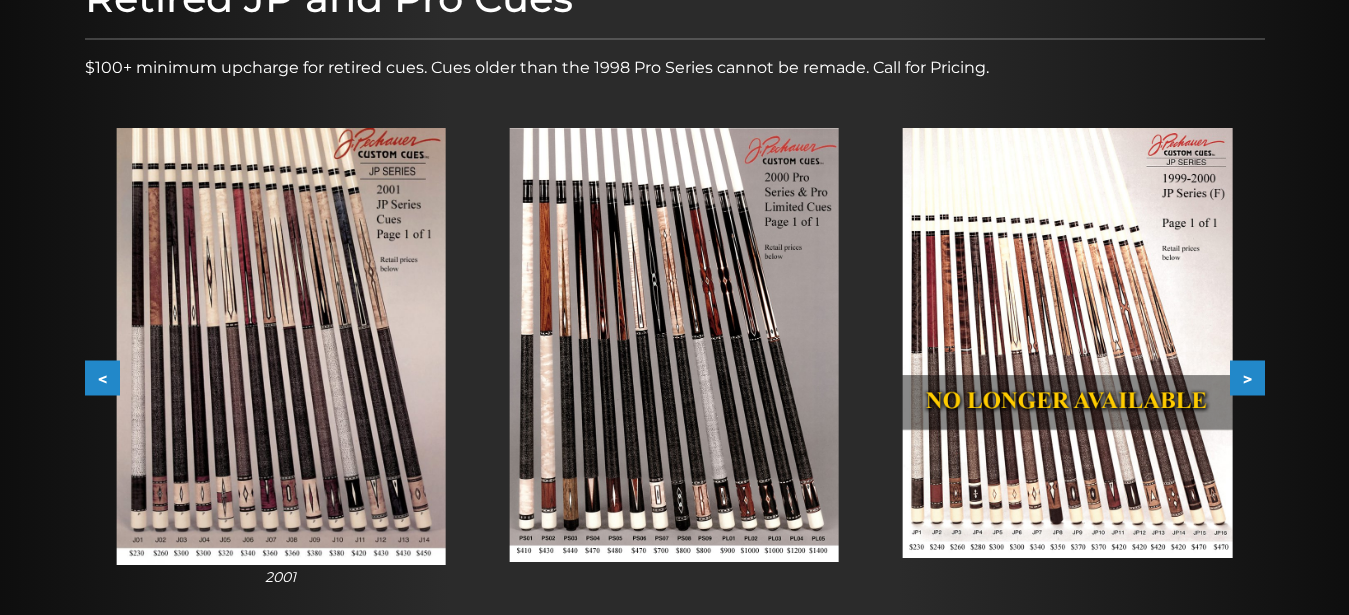 click on ">" at bounding box center [1247, 378] 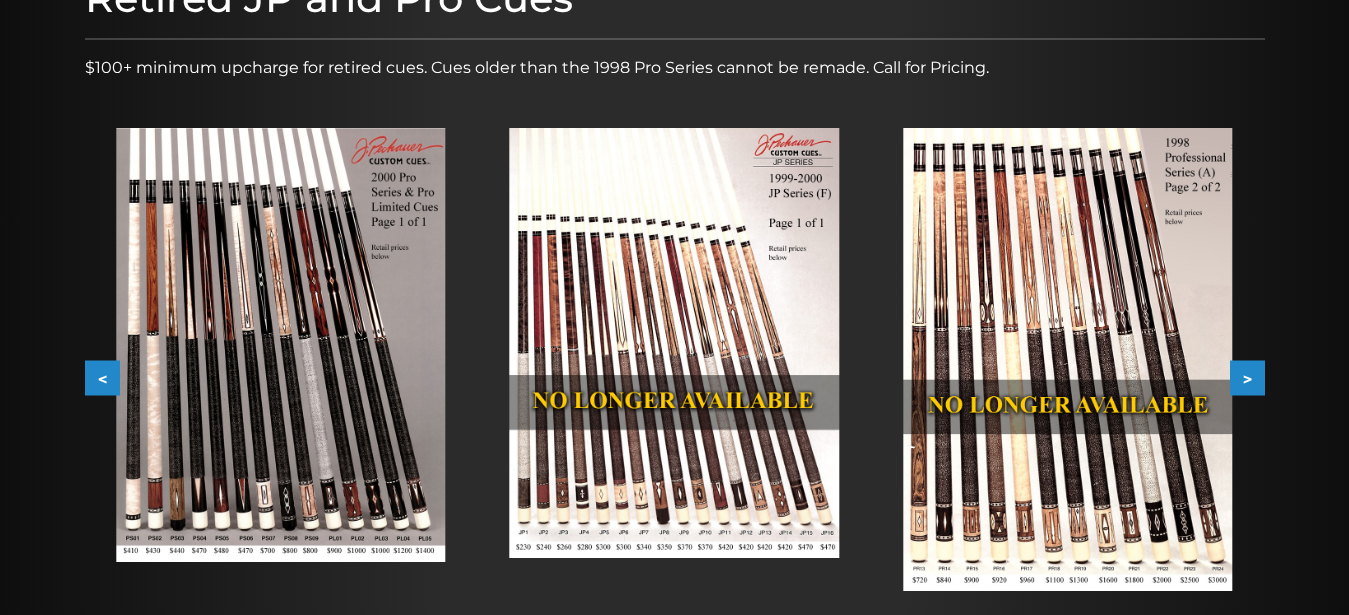 click on ">" at bounding box center (1247, 378) 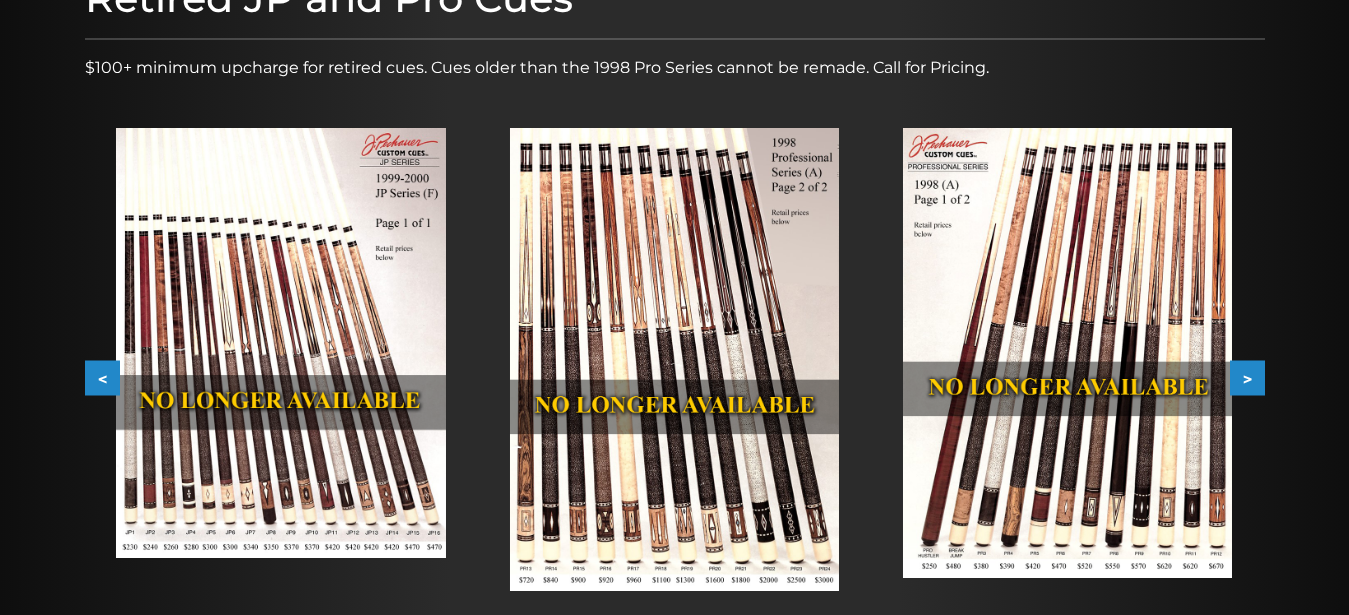 click on ">" at bounding box center [1247, 378] 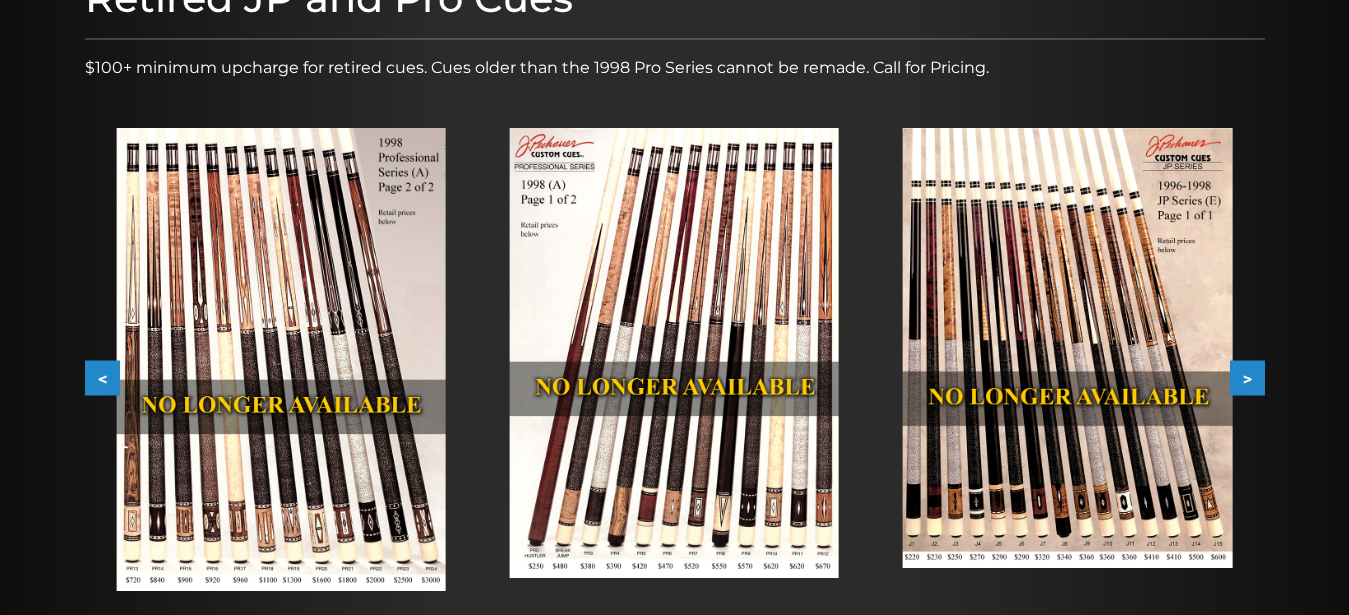 click on ">" at bounding box center [1247, 378] 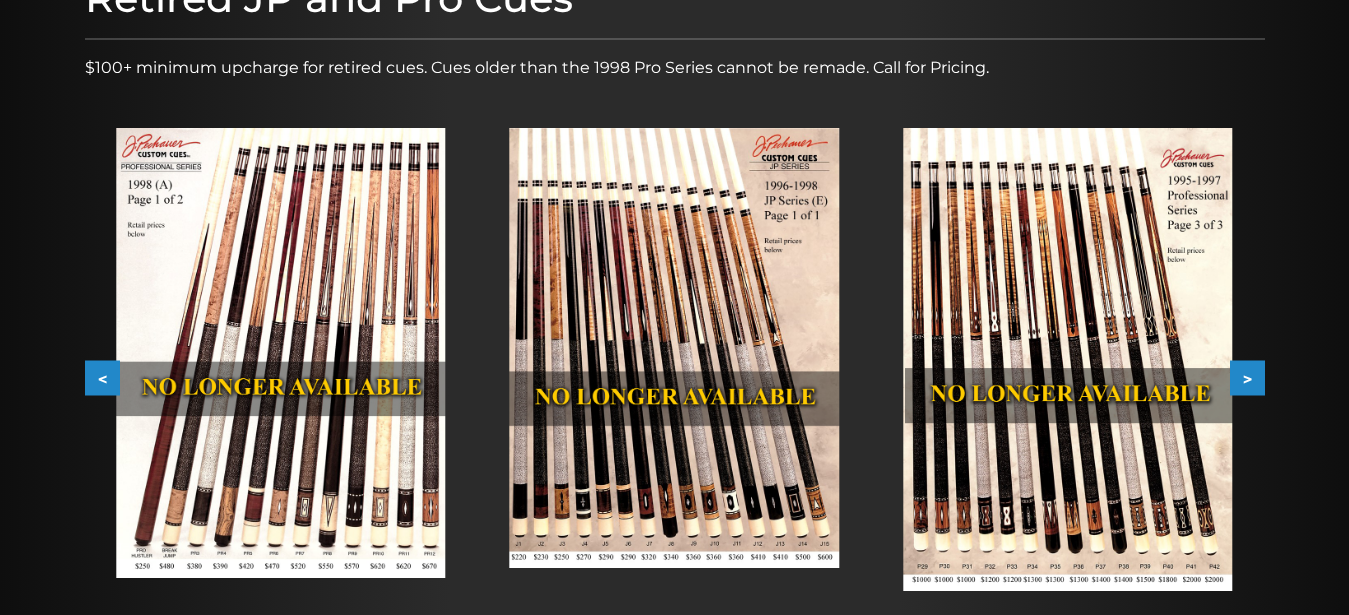 click on ">" at bounding box center [1247, 378] 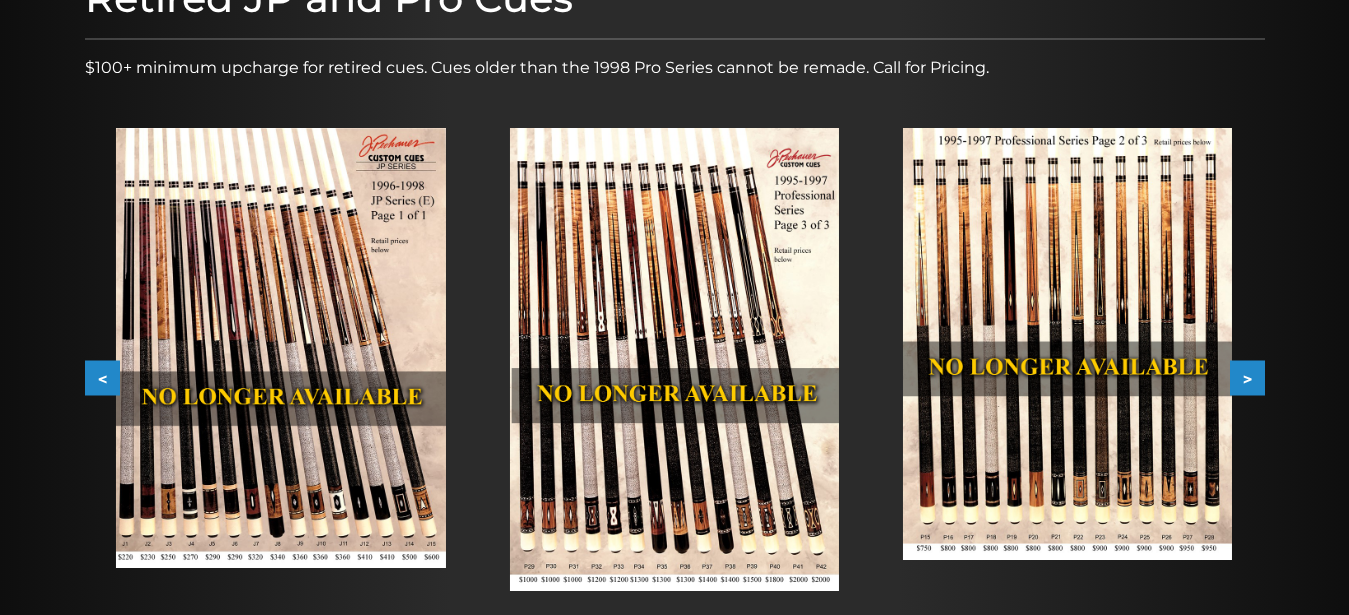 click on ">" at bounding box center (1247, 378) 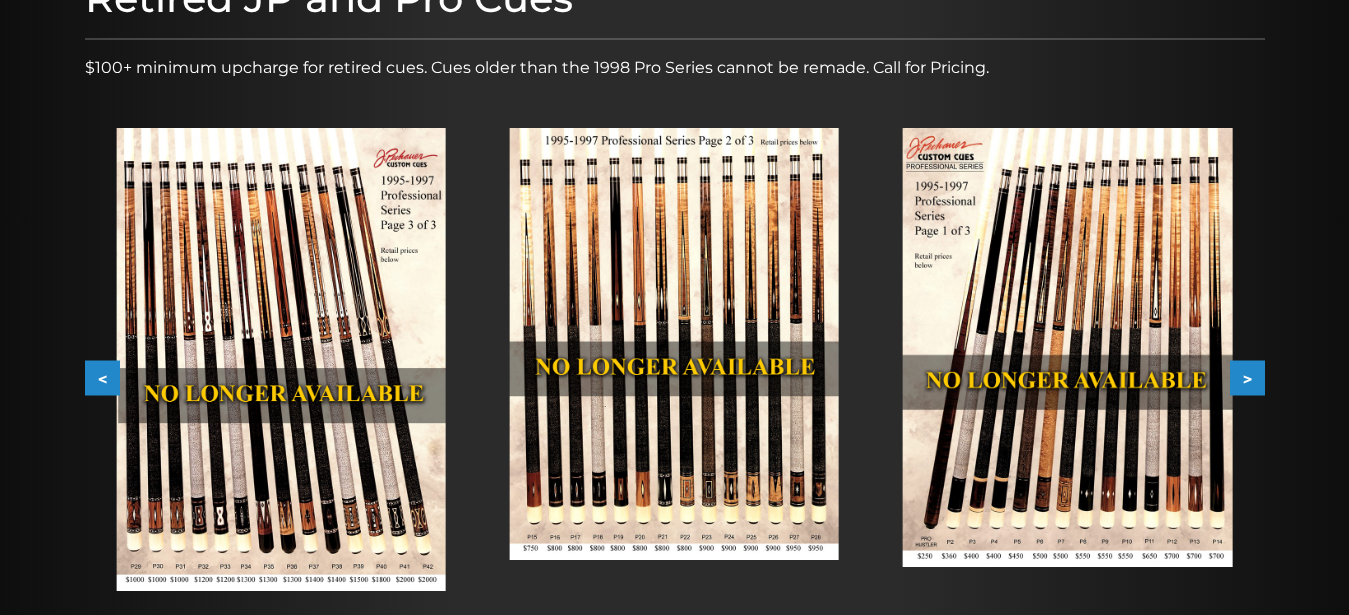click on ">" at bounding box center (1247, 378) 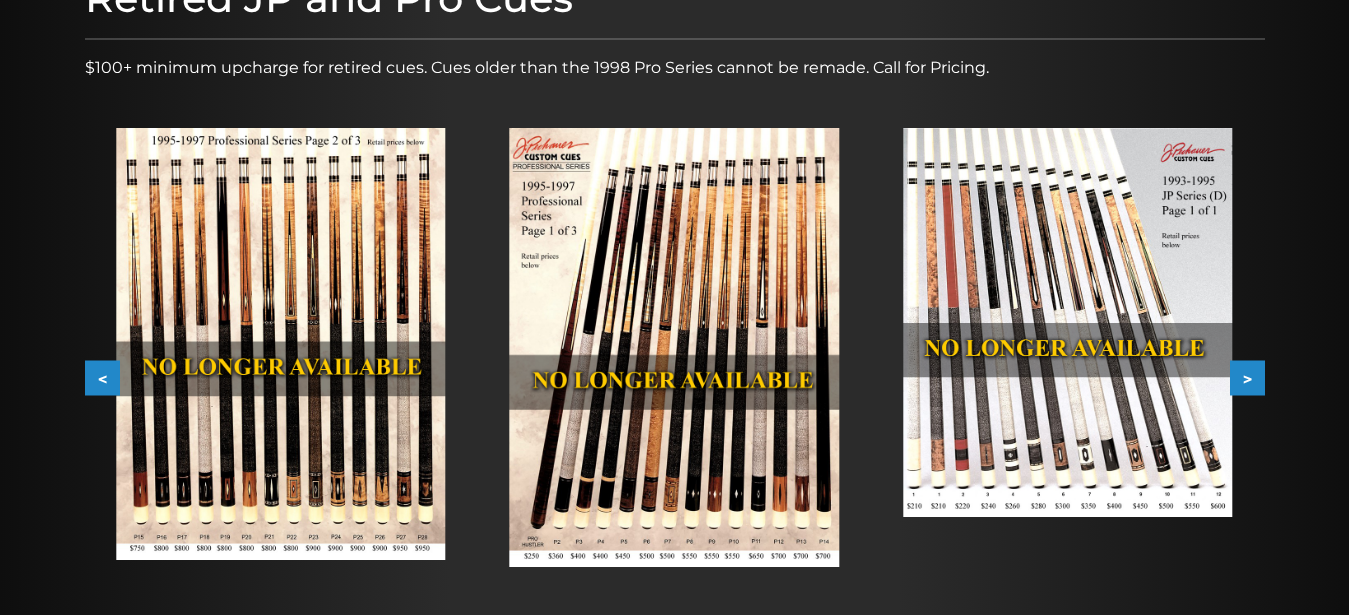 click at bounding box center [1067, 322] 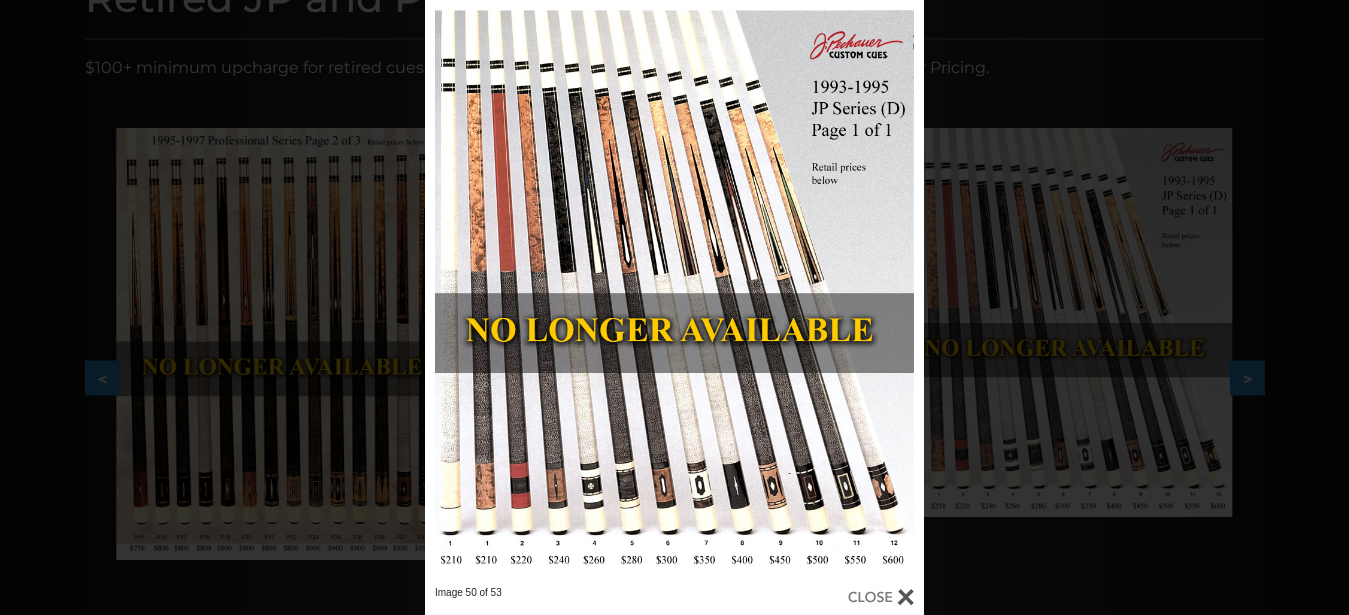 click on "Image 50 of 53" at bounding box center [674, 307] 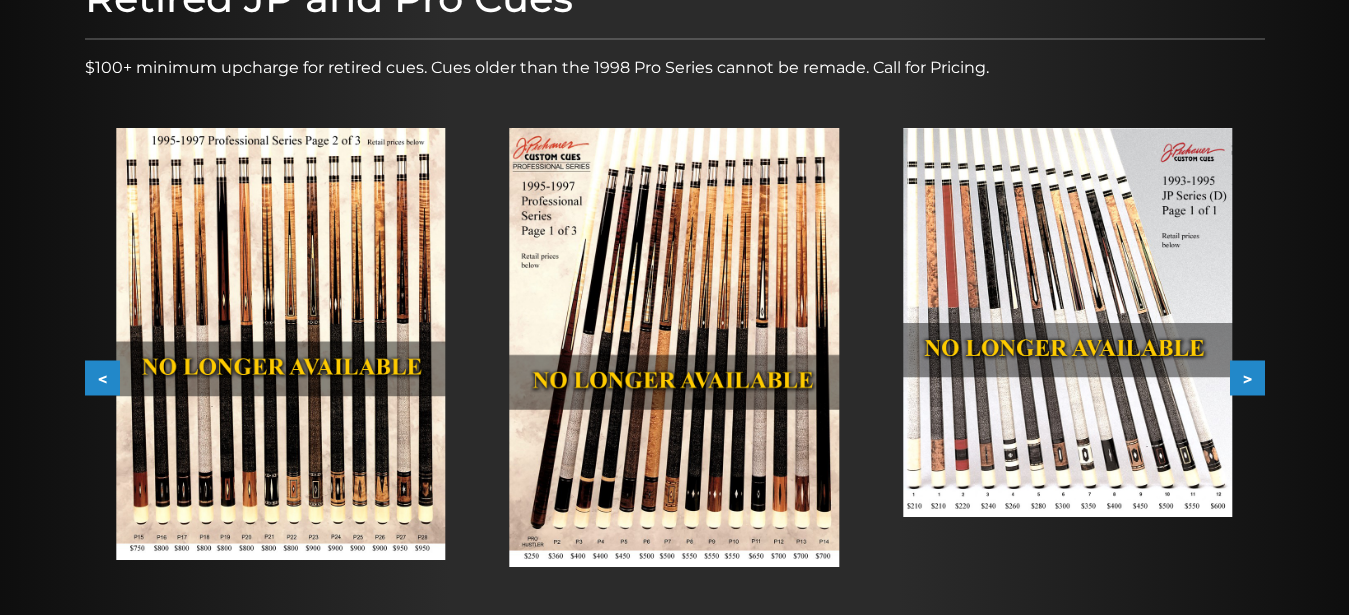 click on ">" at bounding box center (1247, 378) 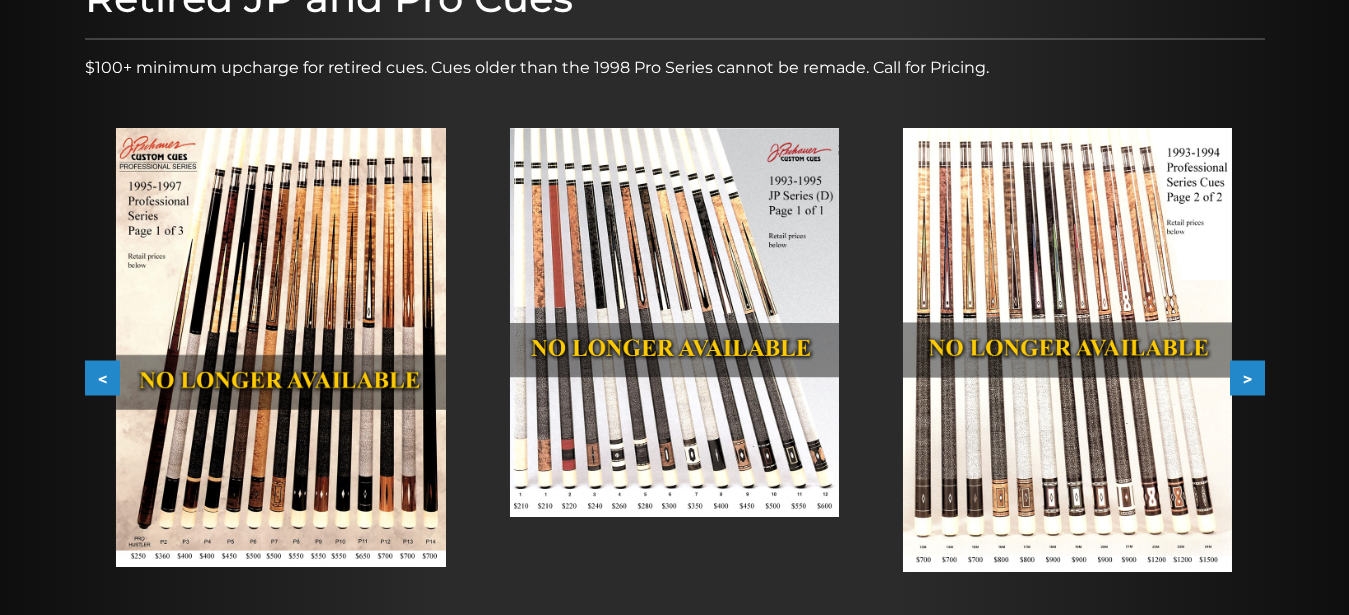 click at bounding box center [1067, 349] 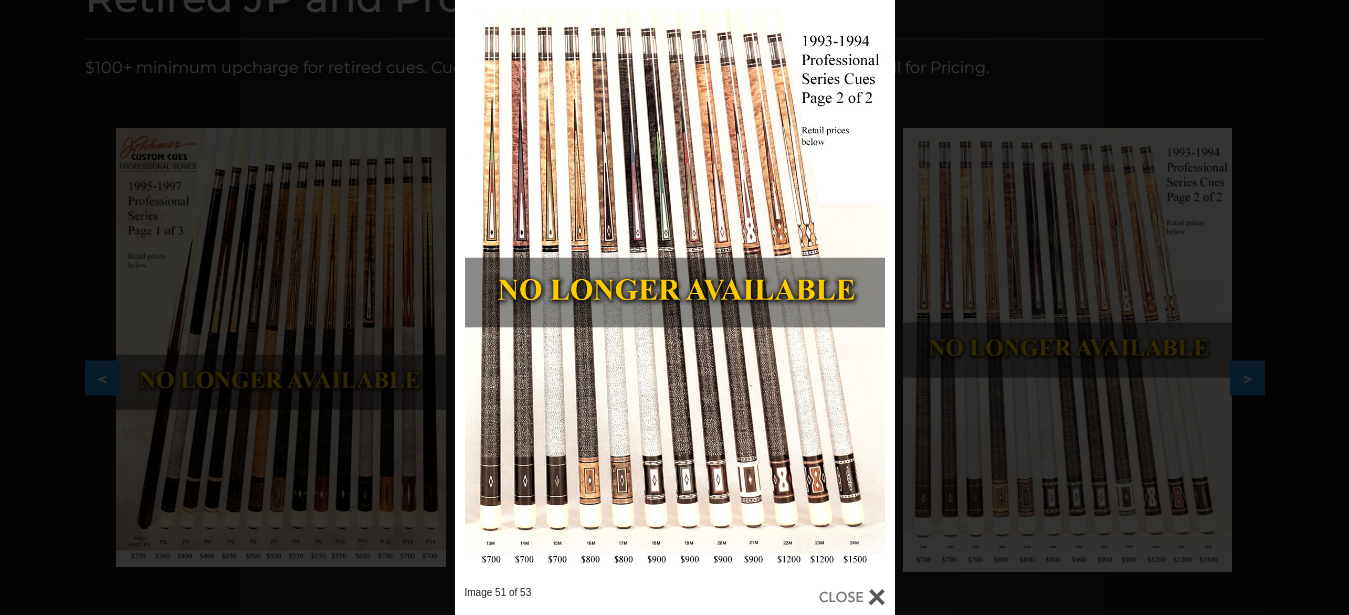 click at bounding box center [675, 293] 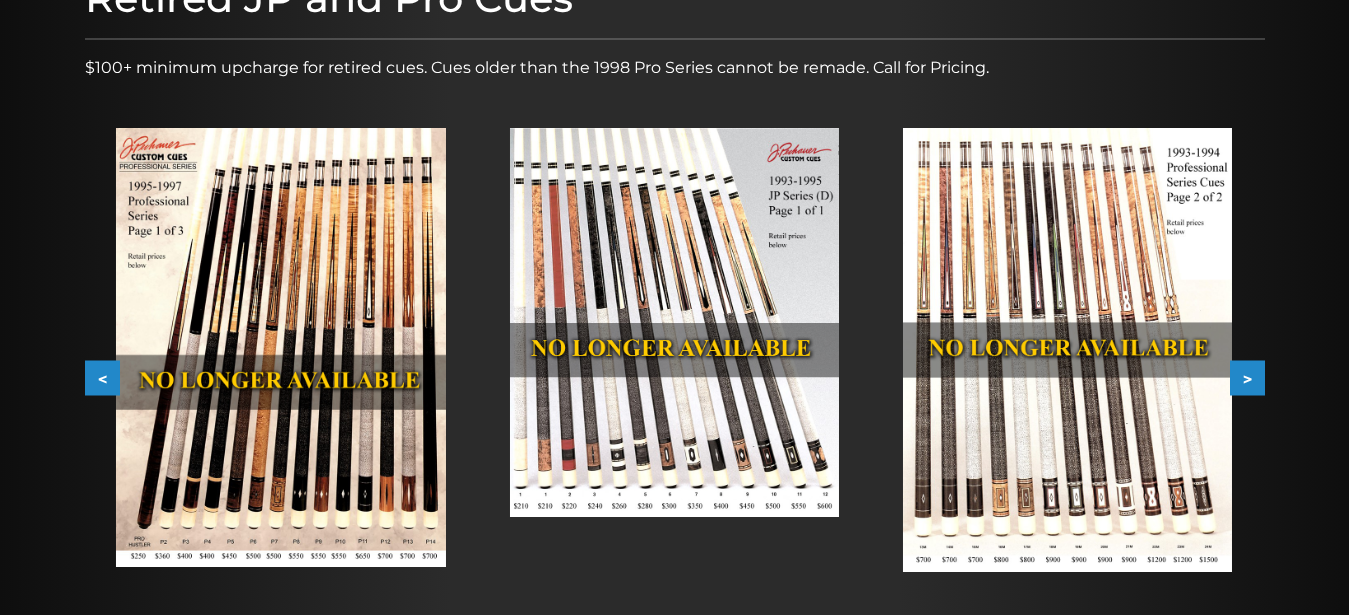 click at bounding box center [1067, 349] 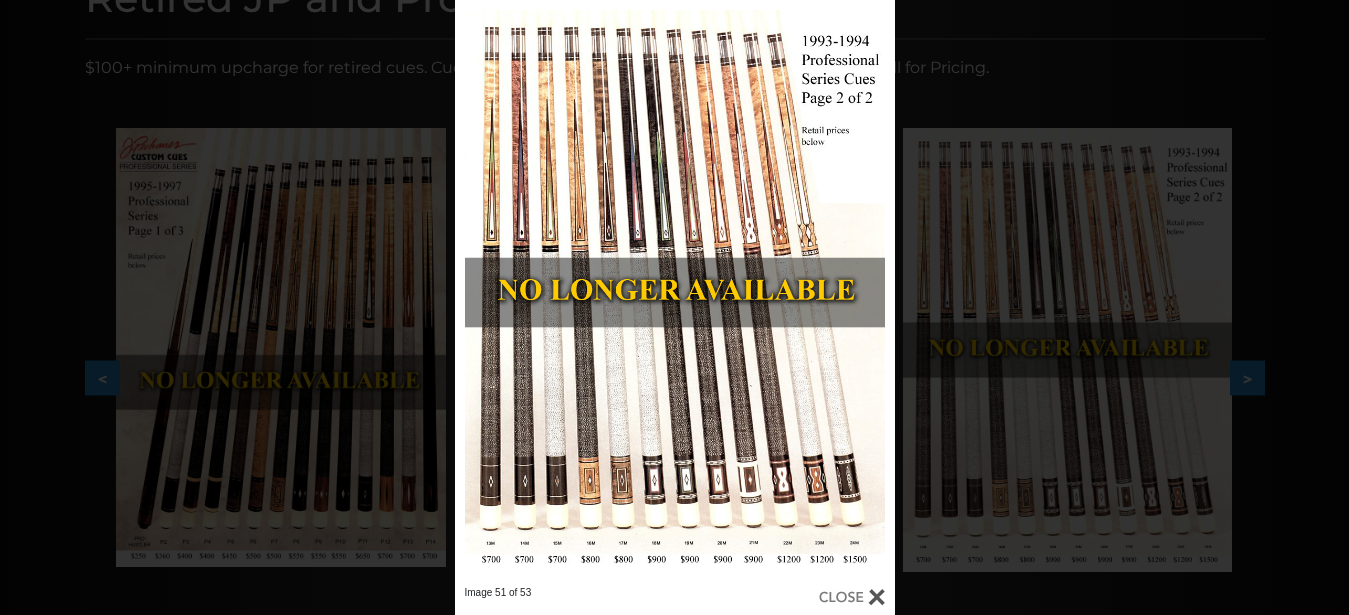 click on "Image 51 of 53" at bounding box center [674, 307] 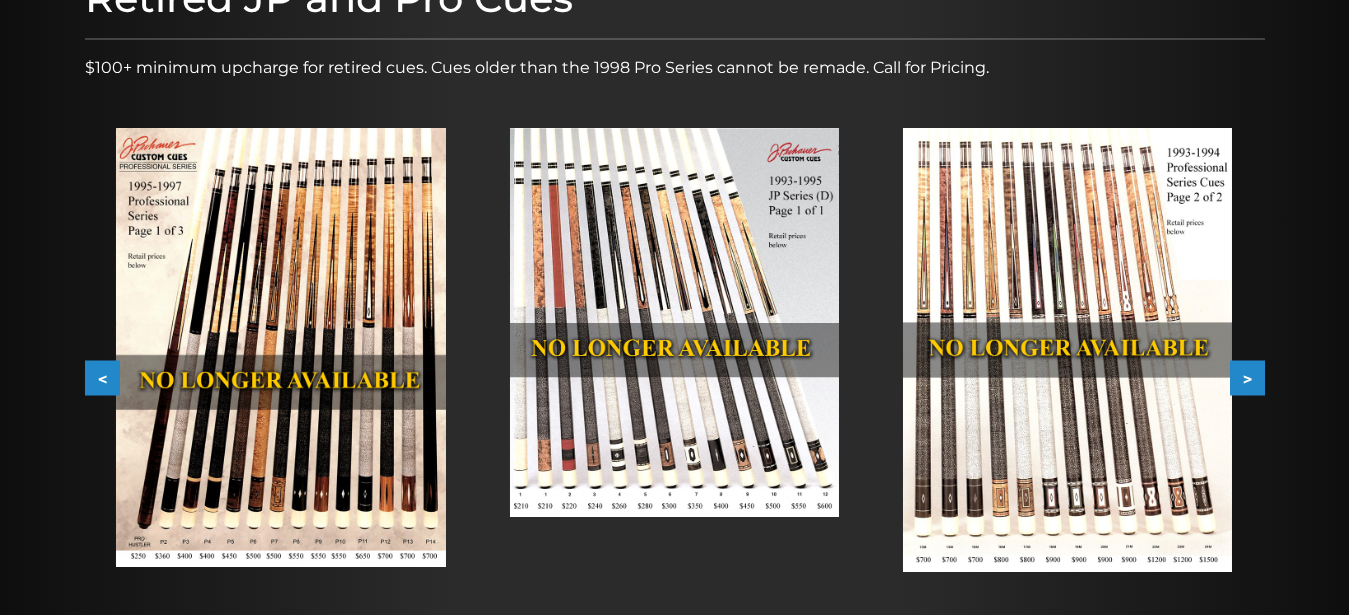 click on "<" at bounding box center [102, 378] 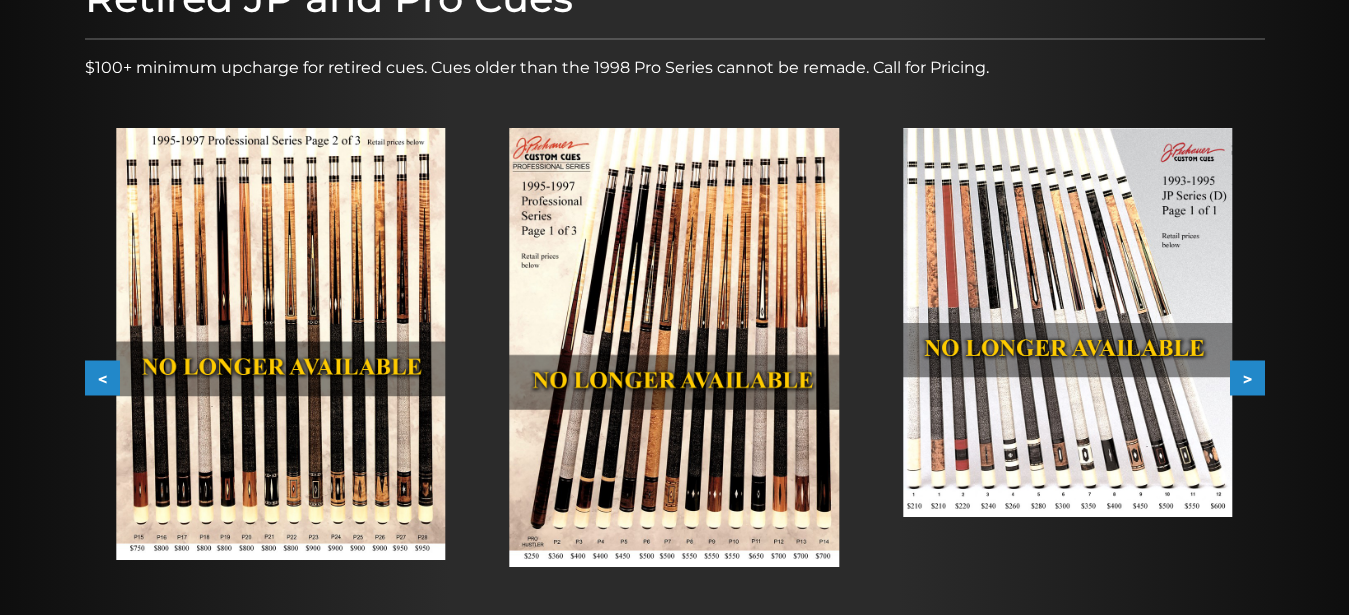 click on "<" at bounding box center (102, 378) 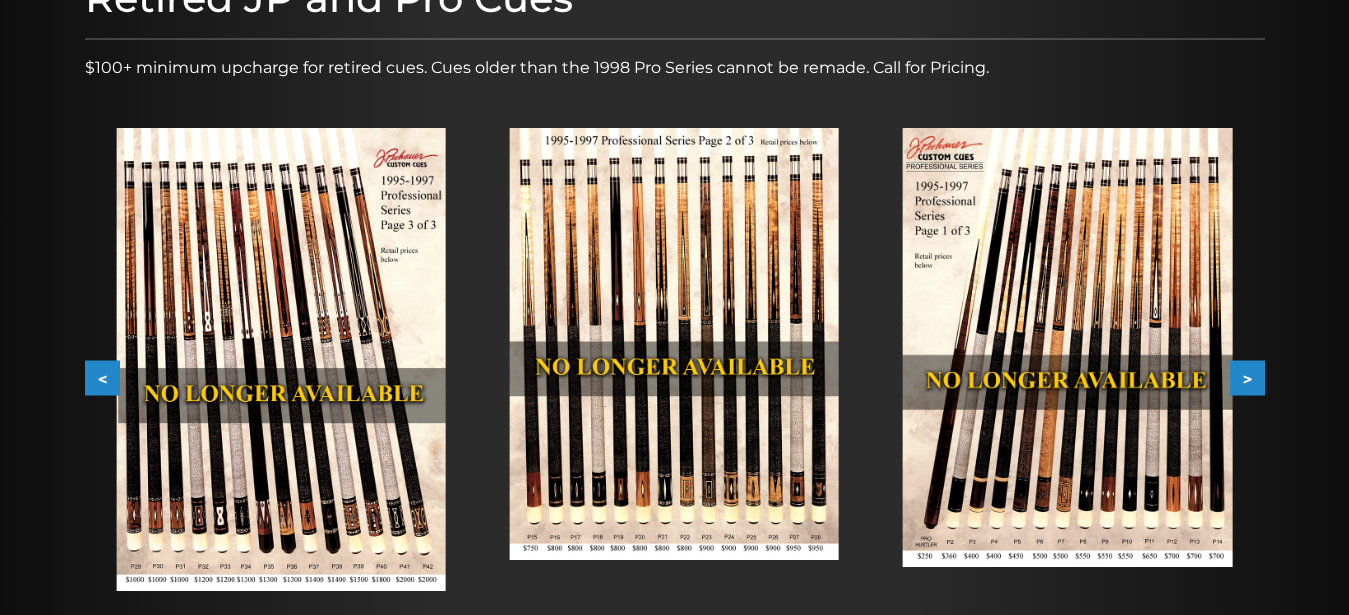 click on "<" at bounding box center (102, 378) 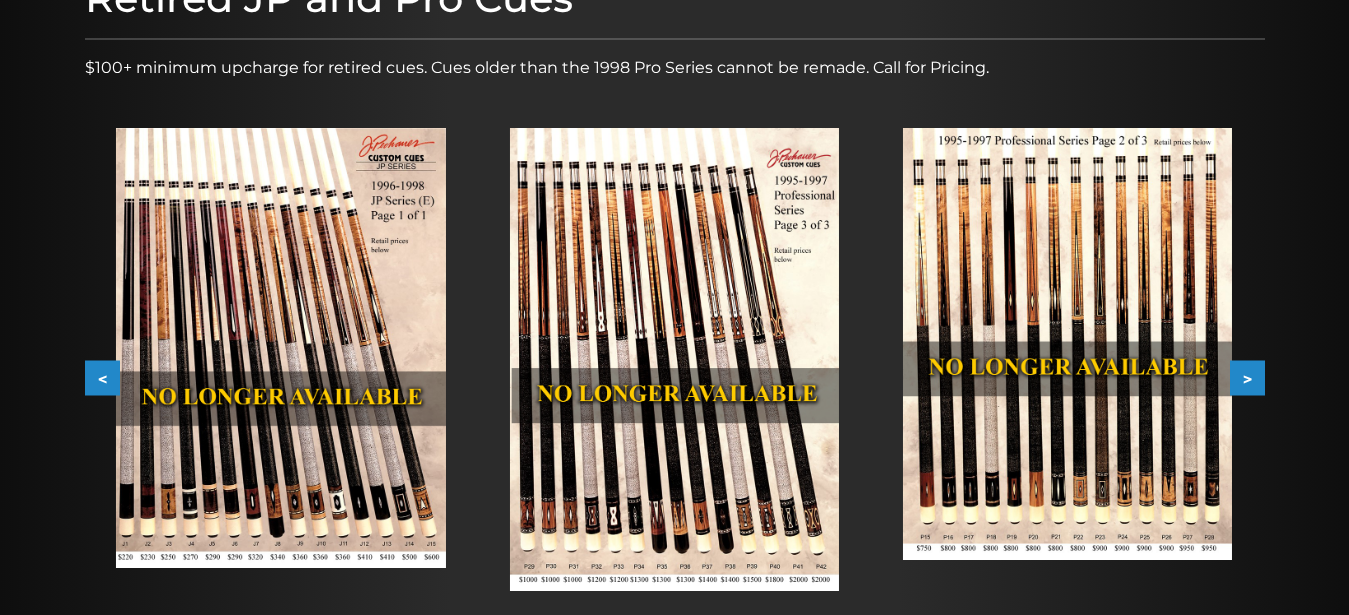 click on "<" at bounding box center (102, 378) 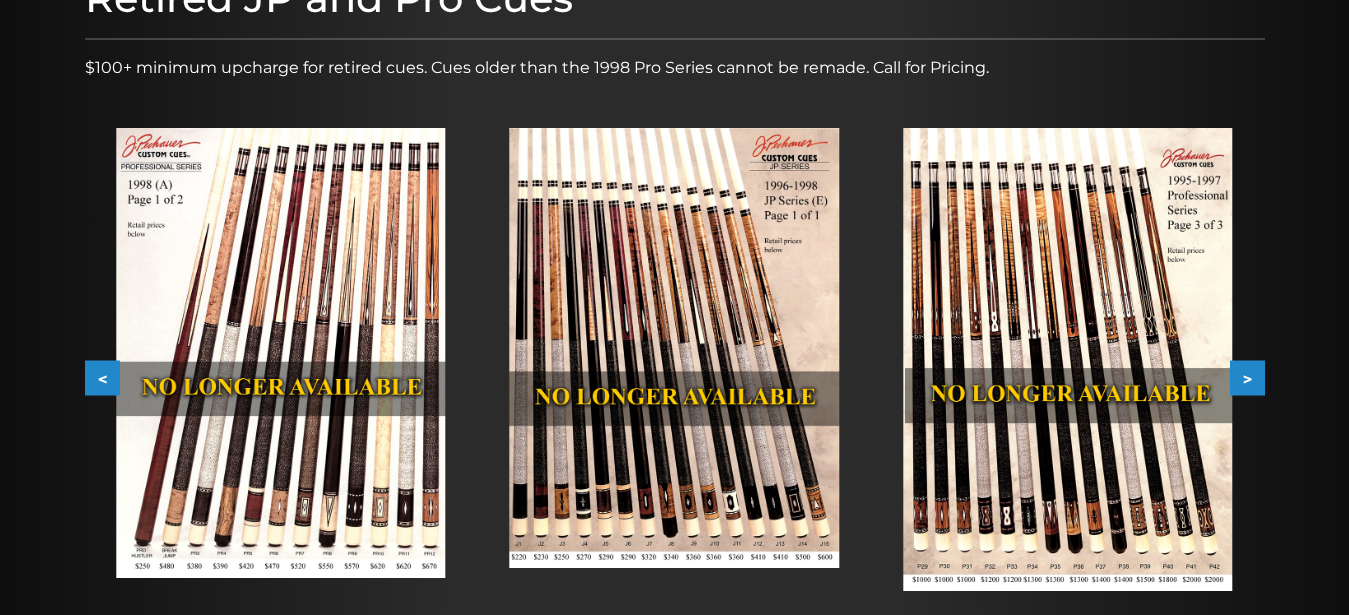 click on "<" at bounding box center (102, 378) 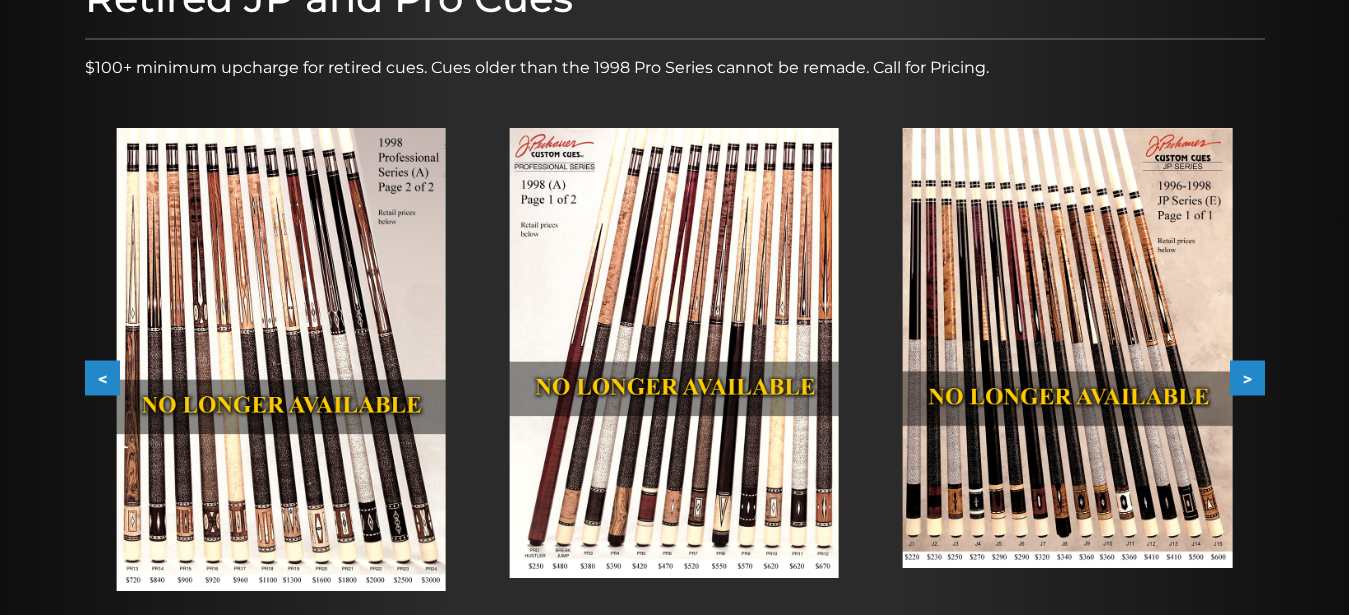 click on "<" at bounding box center [102, 378] 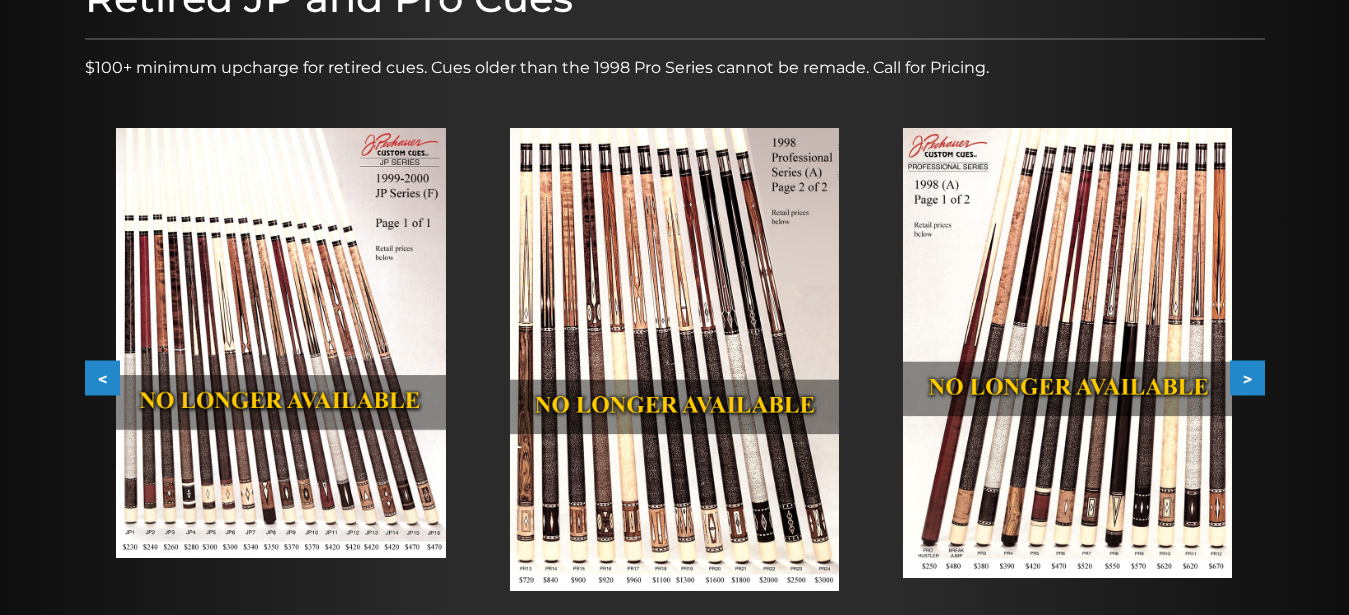 click on "<" at bounding box center (102, 378) 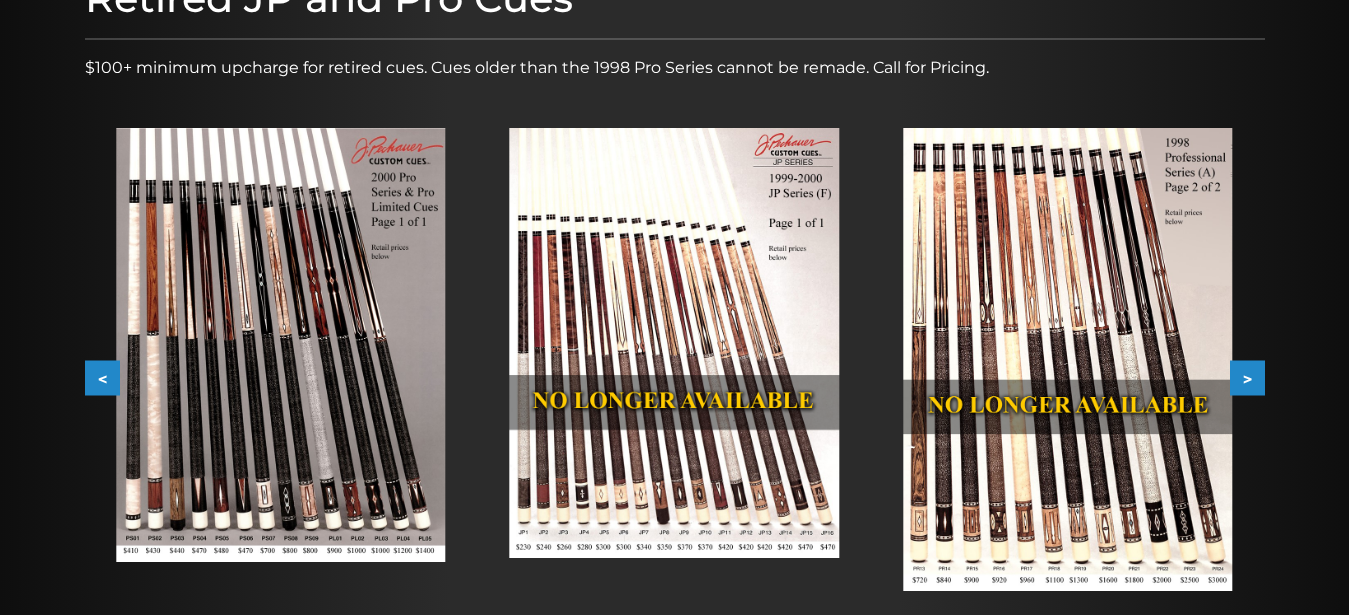 click at bounding box center (280, 344) 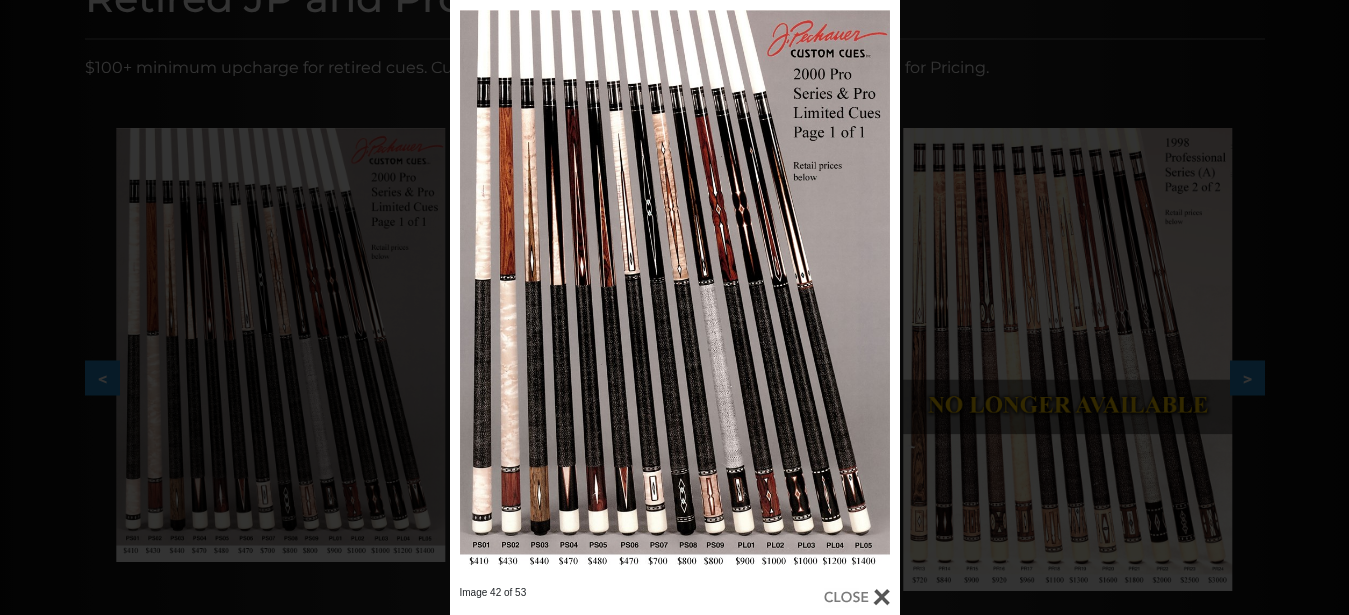 click at bounding box center (857, 597) 